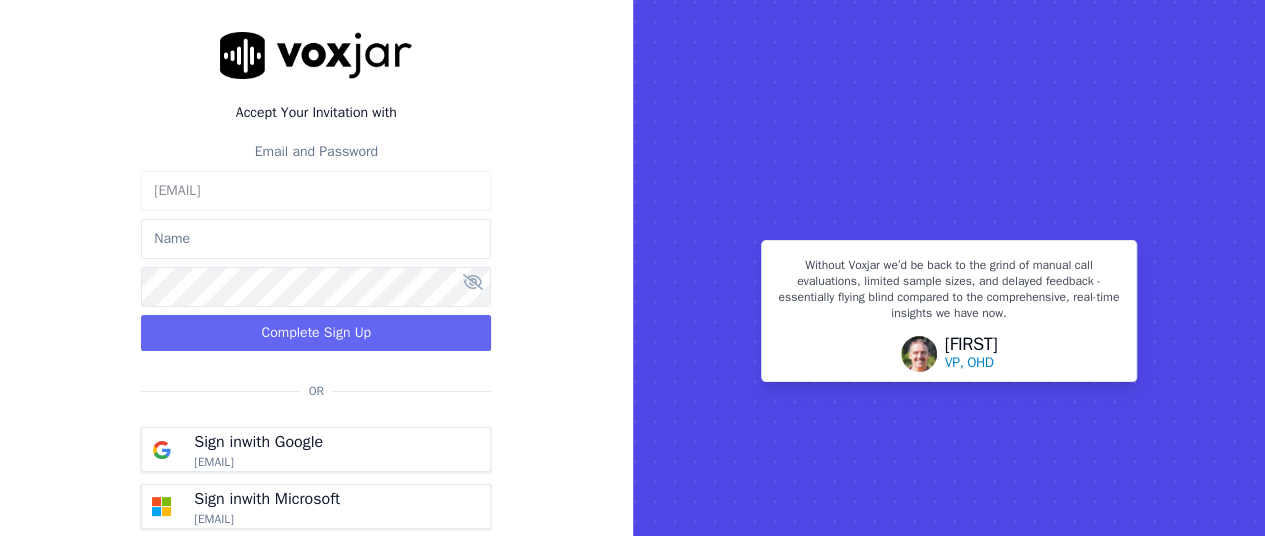 scroll, scrollTop: 85, scrollLeft: 0, axis: vertical 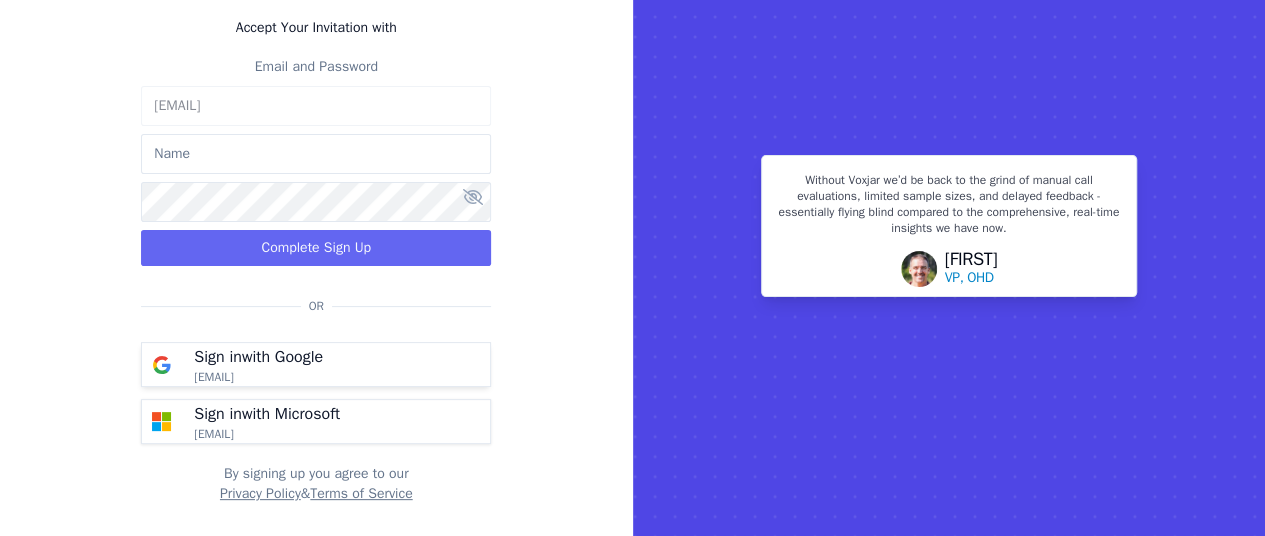 click on "[EMAIL]" at bounding box center [214, 377] 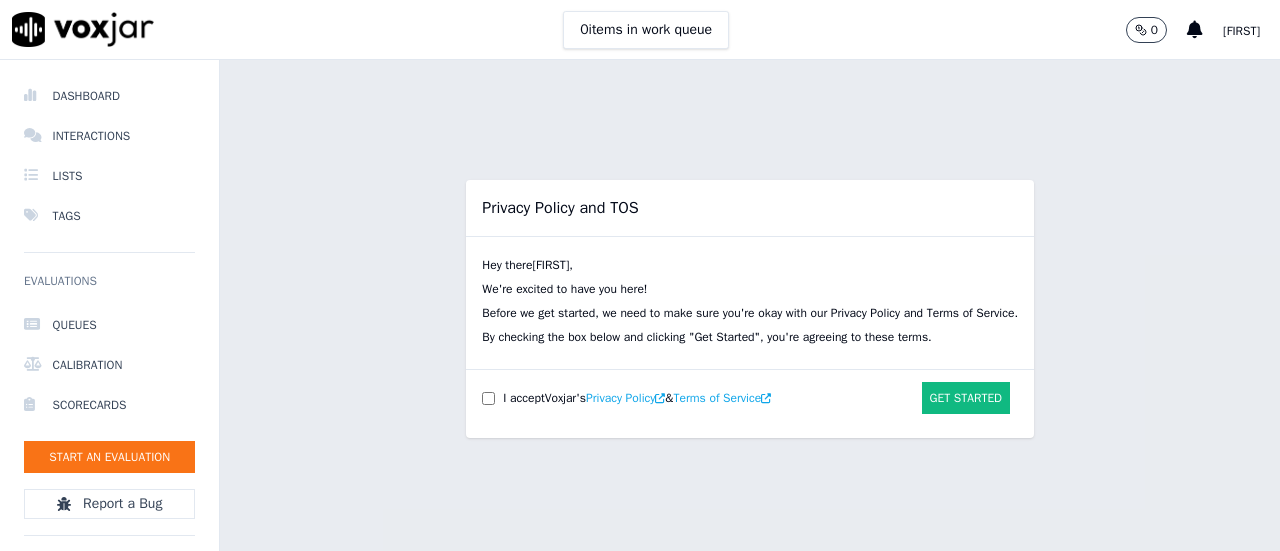 scroll, scrollTop: 0, scrollLeft: 0, axis: both 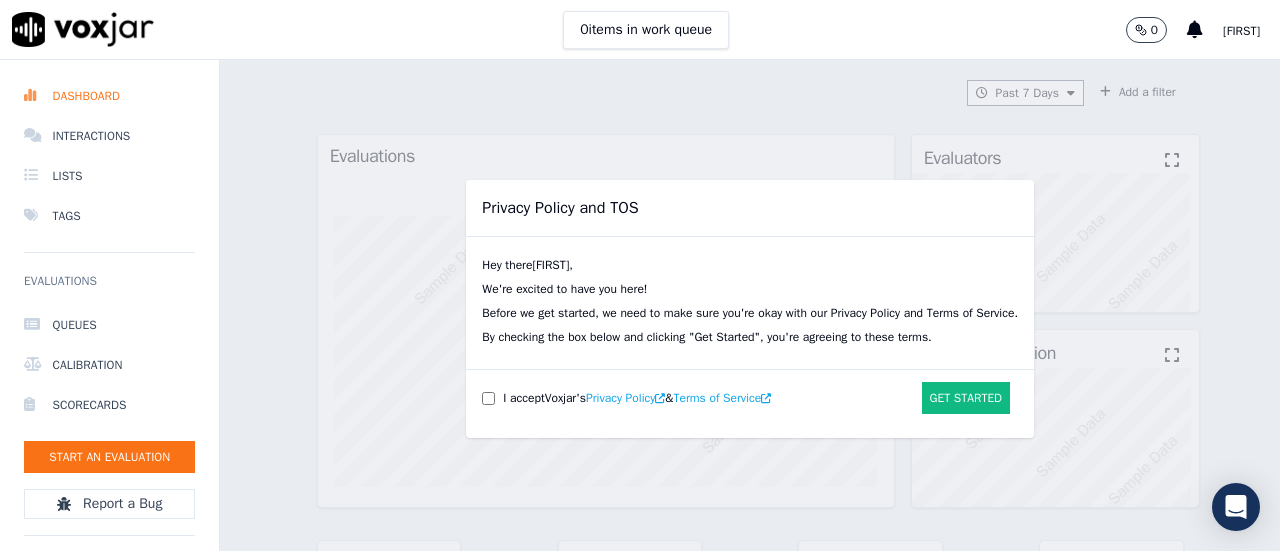 click on "Privacy Policy and TOS   Hey there  [FIRST] ,   We're excited to have you here!   Before we get started, we need to make sure you're okay with our Privacy Policy and Terms of Service.   By checking the box below and clicking "Get Started", you're agreeing to these terms.       I accept  Voxjar 's  Privacy Policy   &  Terms of Service      Get Started" 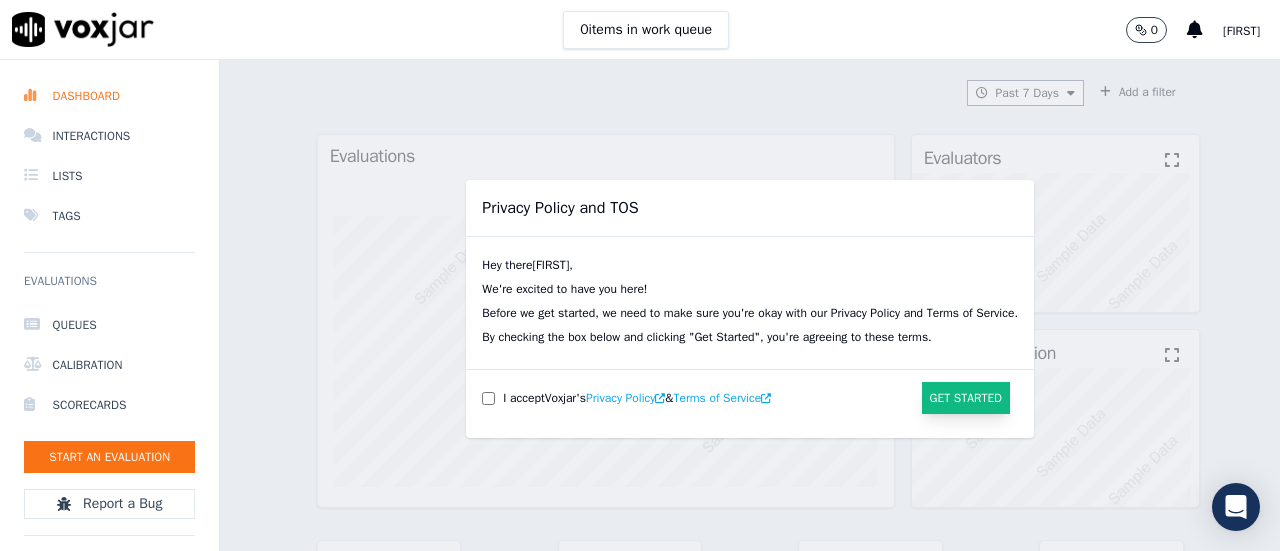 click on "Get Started" at bounding box center [966, 398] 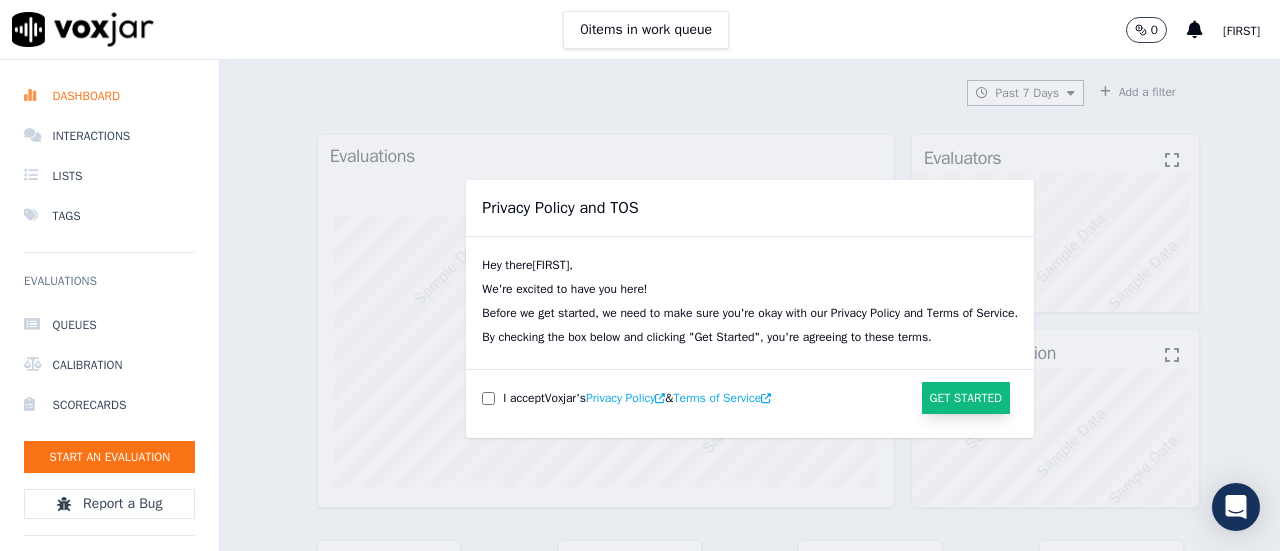 click on "Get Started" at bounding box center (966, 398) 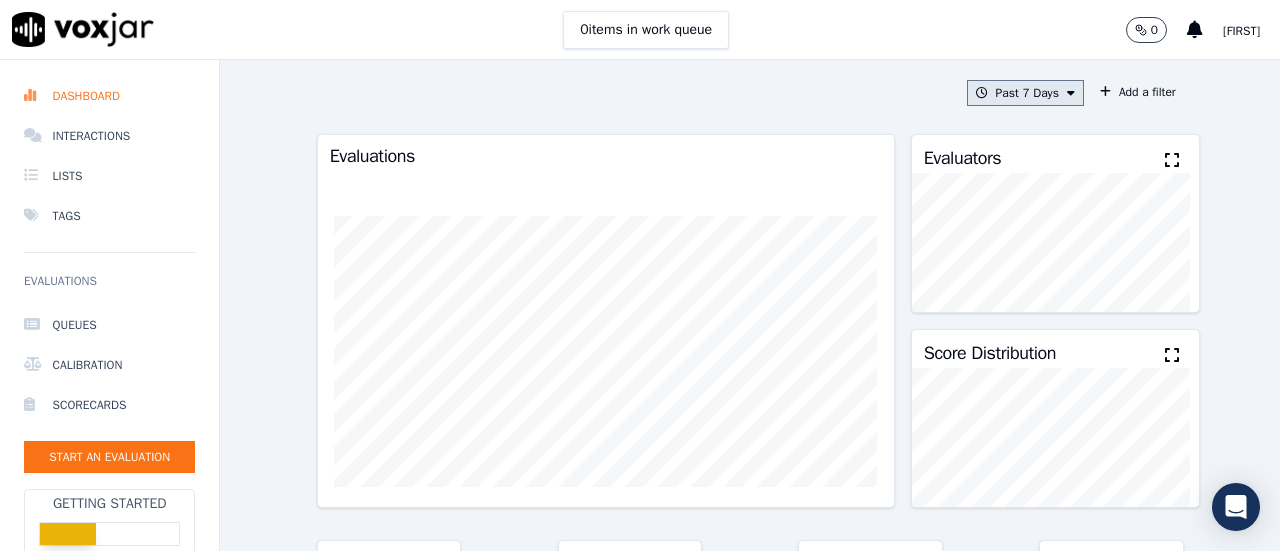 click on "Past 7 Days" at bounding box center [1025, 93] 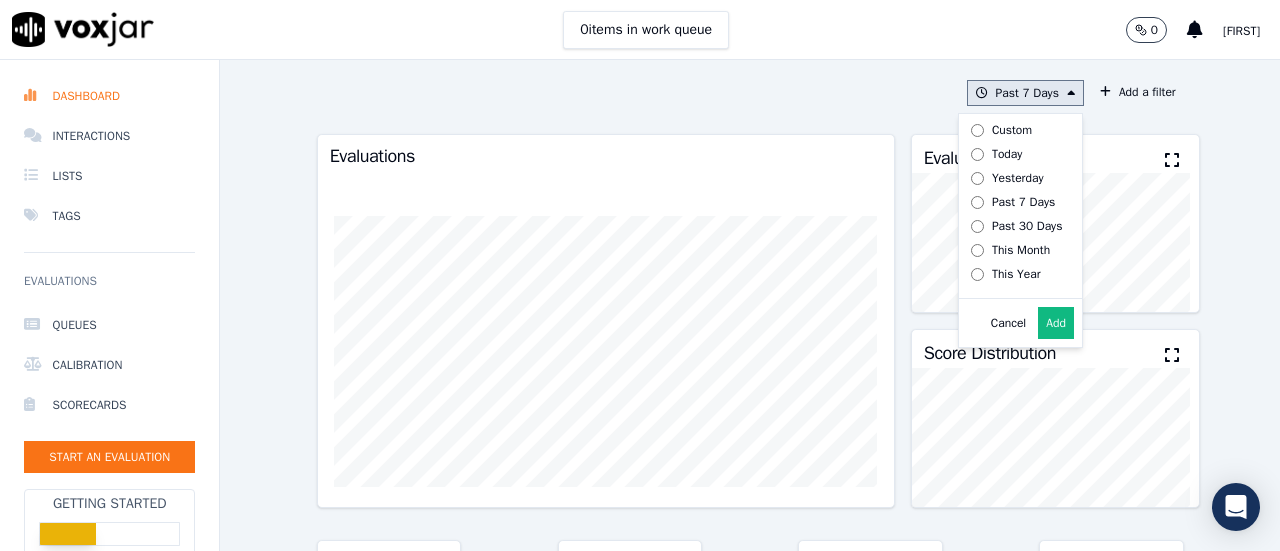 click on "Today" at bounding box center (1007, 154) 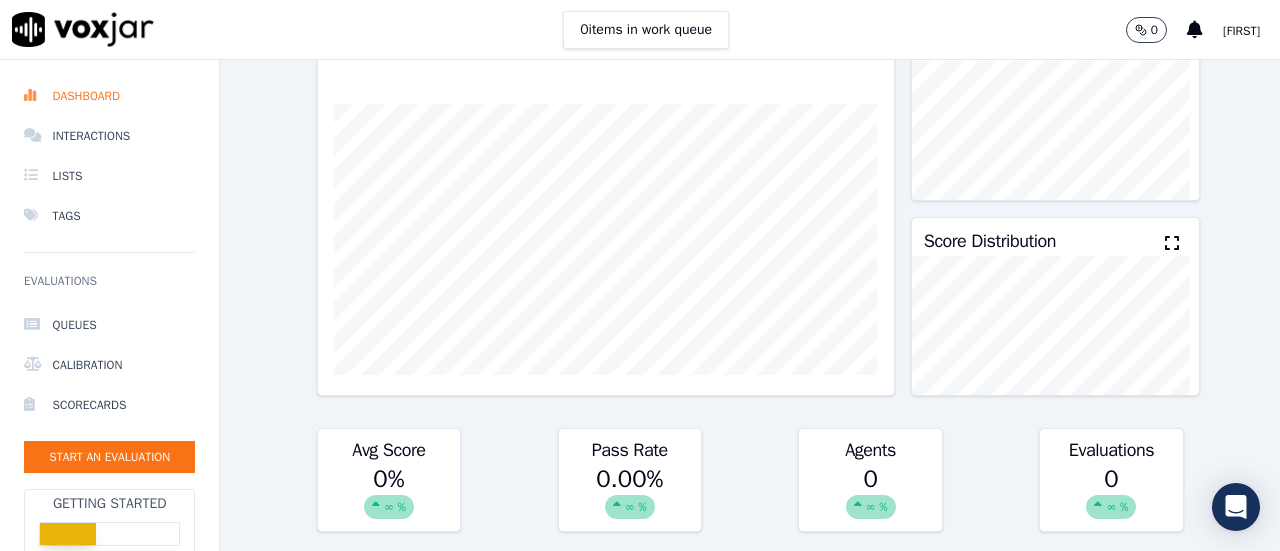 scroll, scrollTop: 0, scrollLeft: 0, axis: both 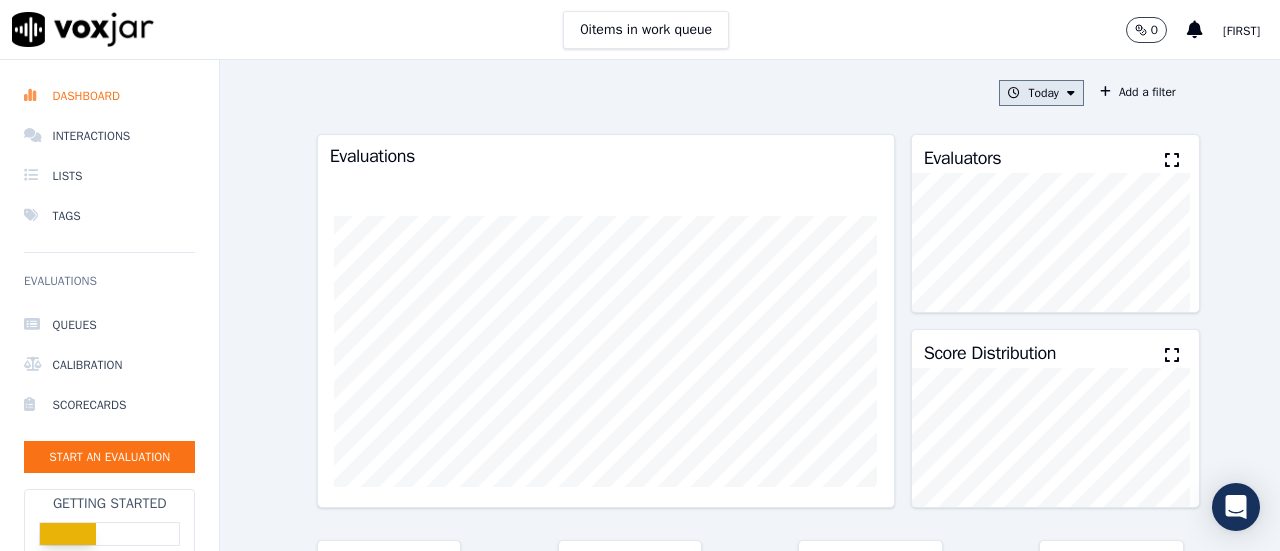 click on "Today" at bounding box center (1041, 93) 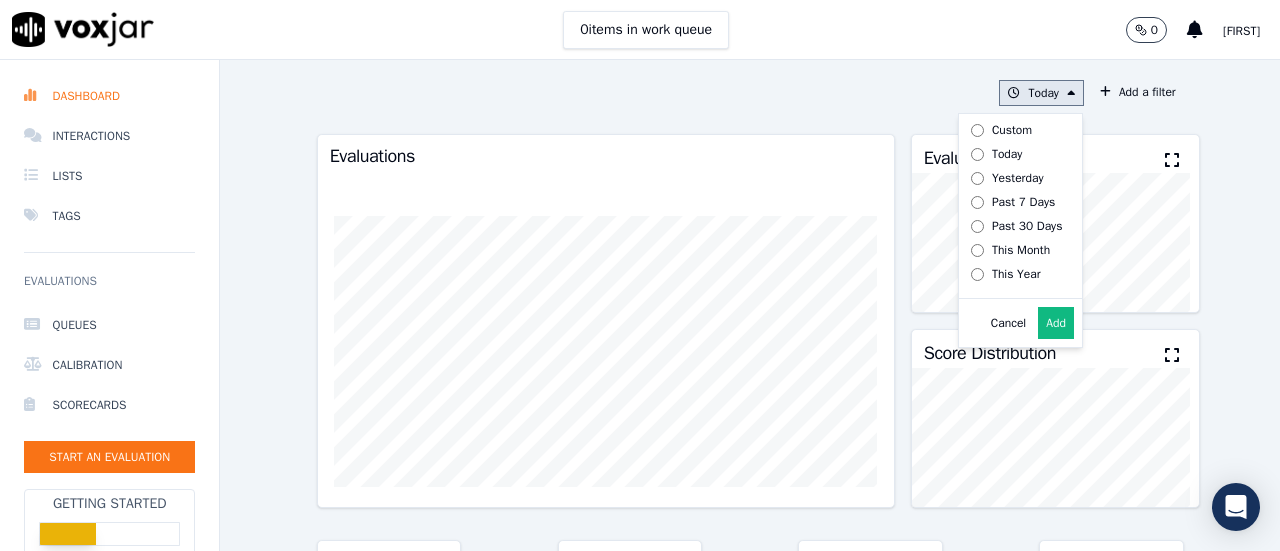 click on "Yesterday" at bounding box center [1018, 178] 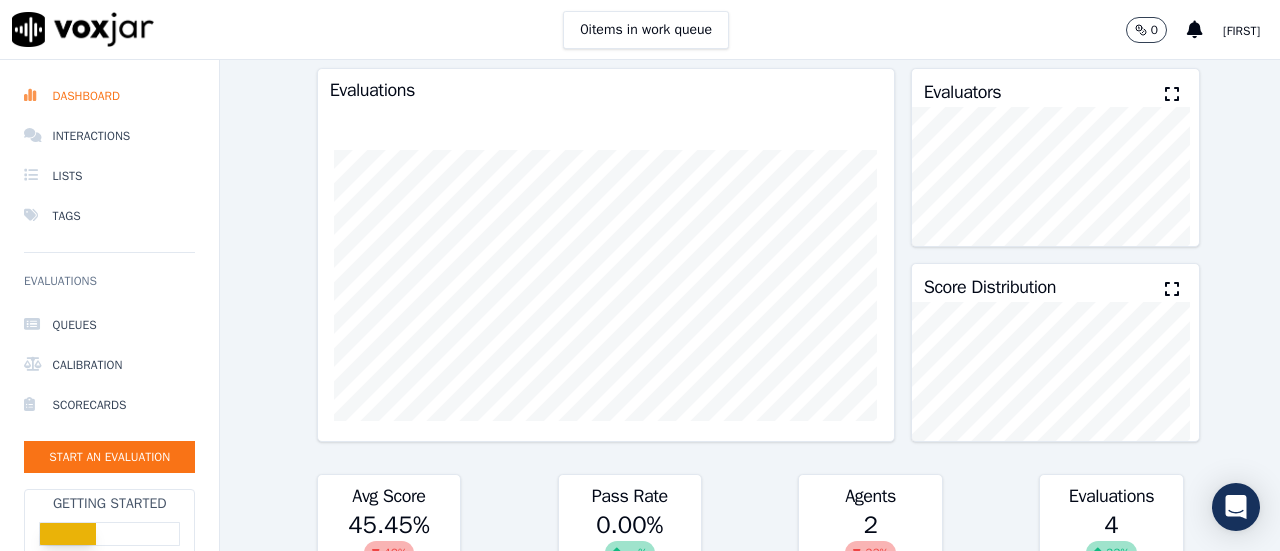 scroll, scrollTop: 0, scrollLeft: 0, axis: both 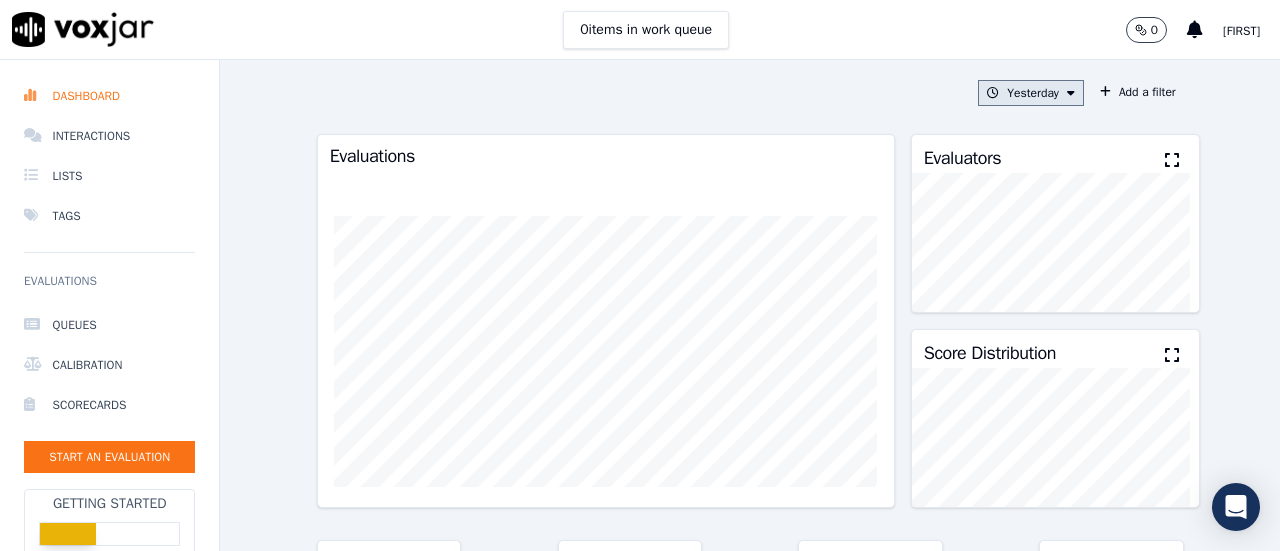 click on "Yesterday" at bounding box center (1031, 93) 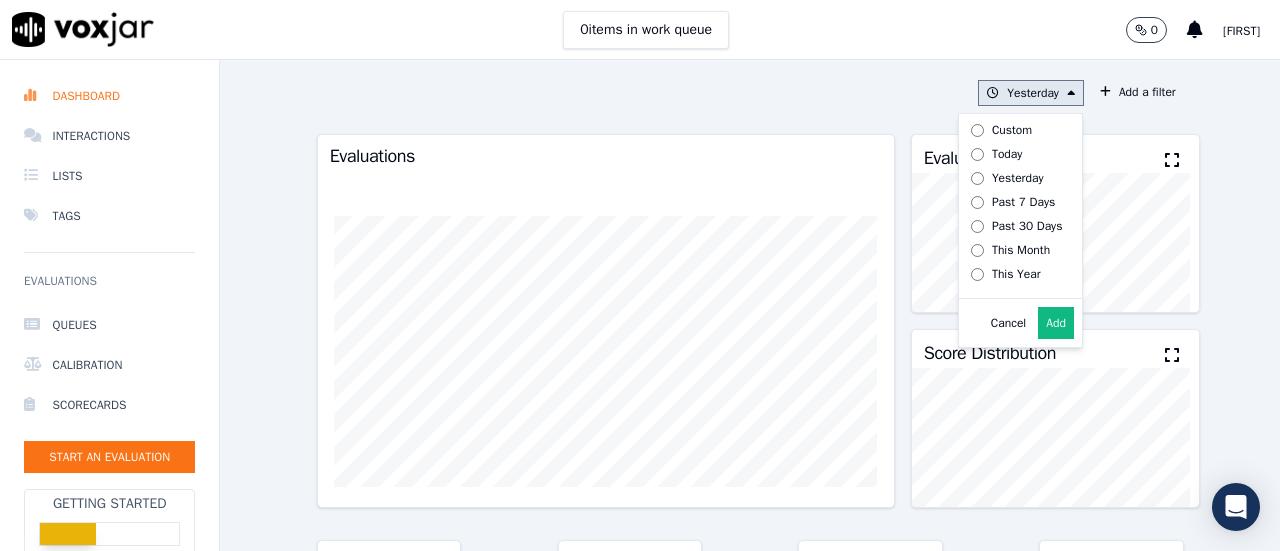 click on "Past 7 Days" at bounding box center (1023, 202) 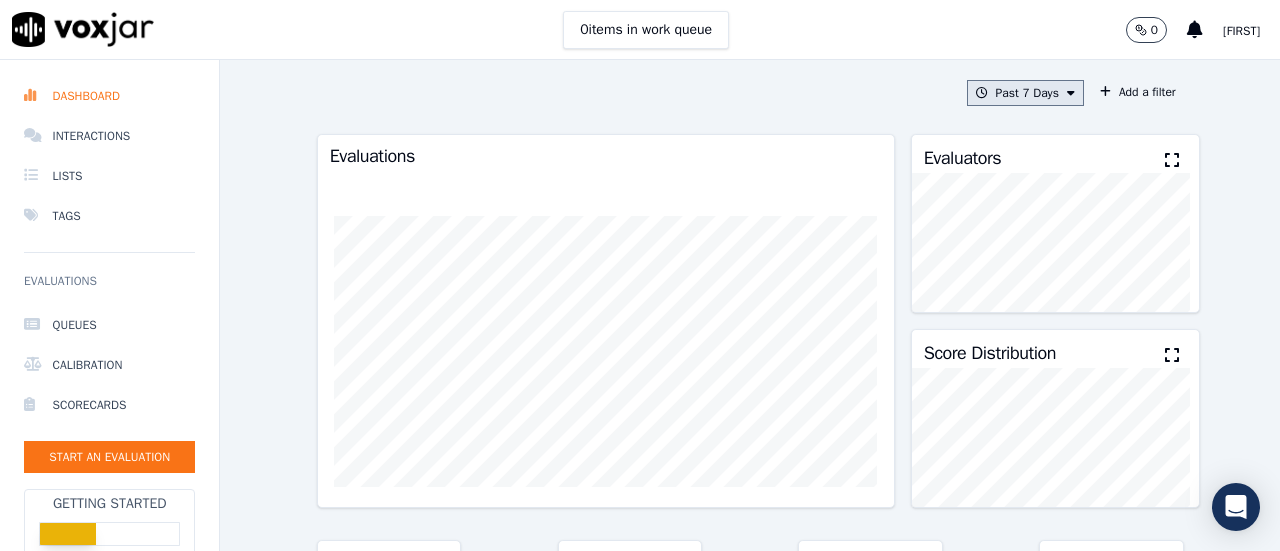 click on "Past 7 Days" at bounding box center (1025, 93) 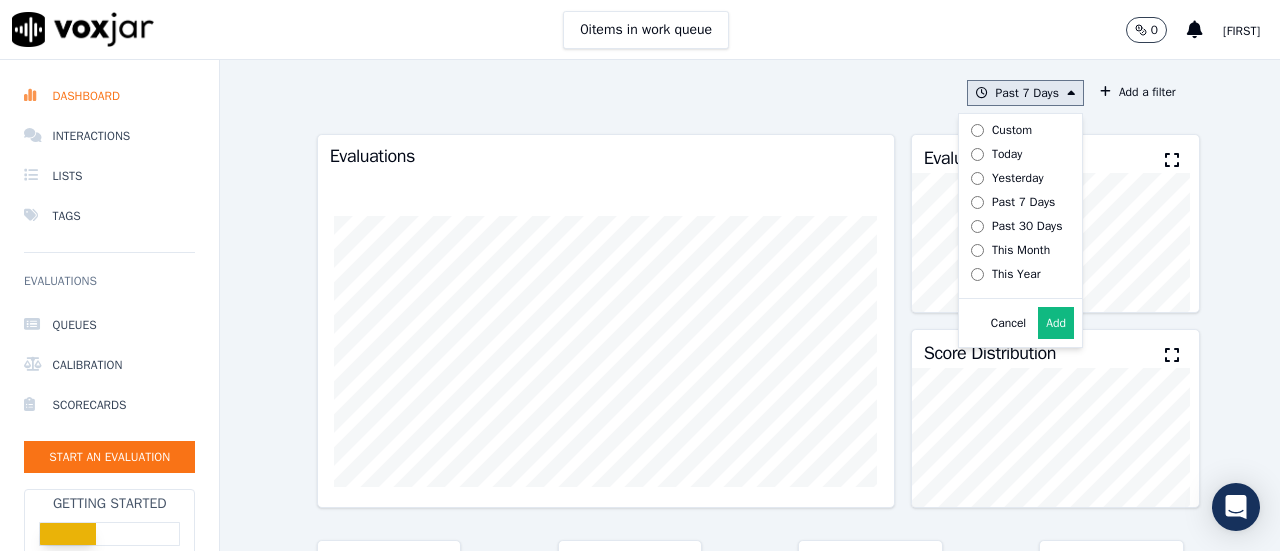 click on "Custom" at bounding box center (1013, 130) 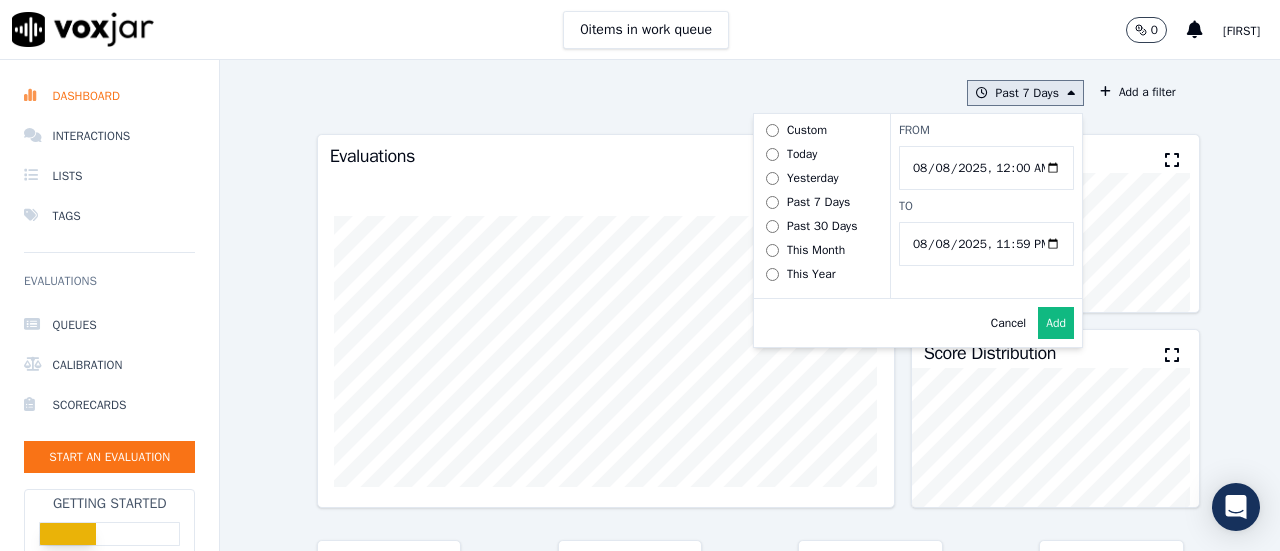 click at bounding box center [1071, 93] 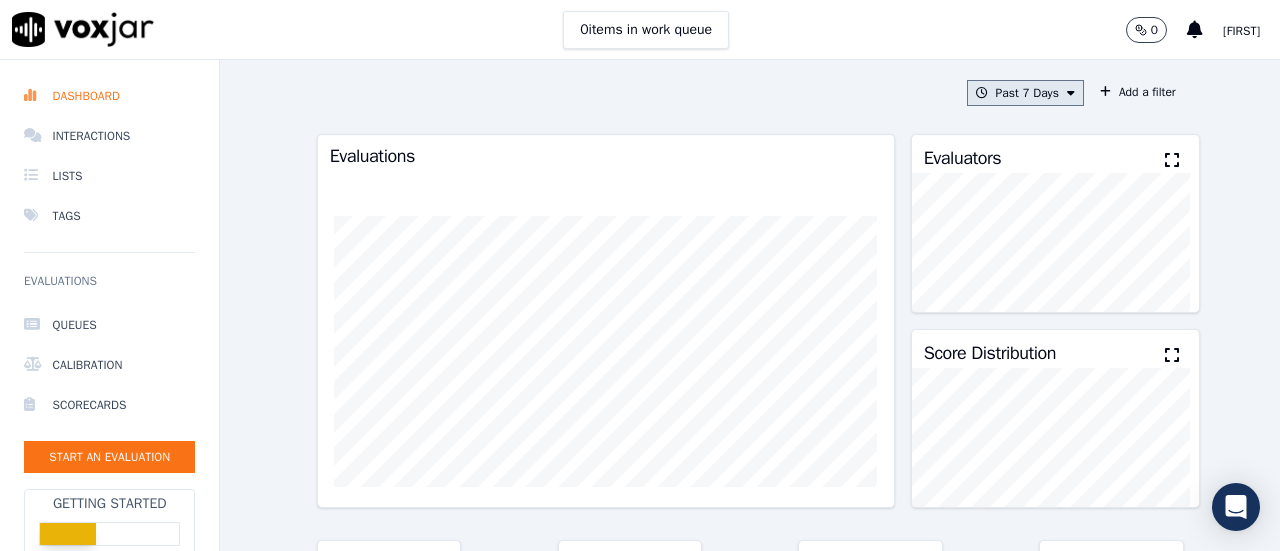 click at bounding box center [1071, 93] 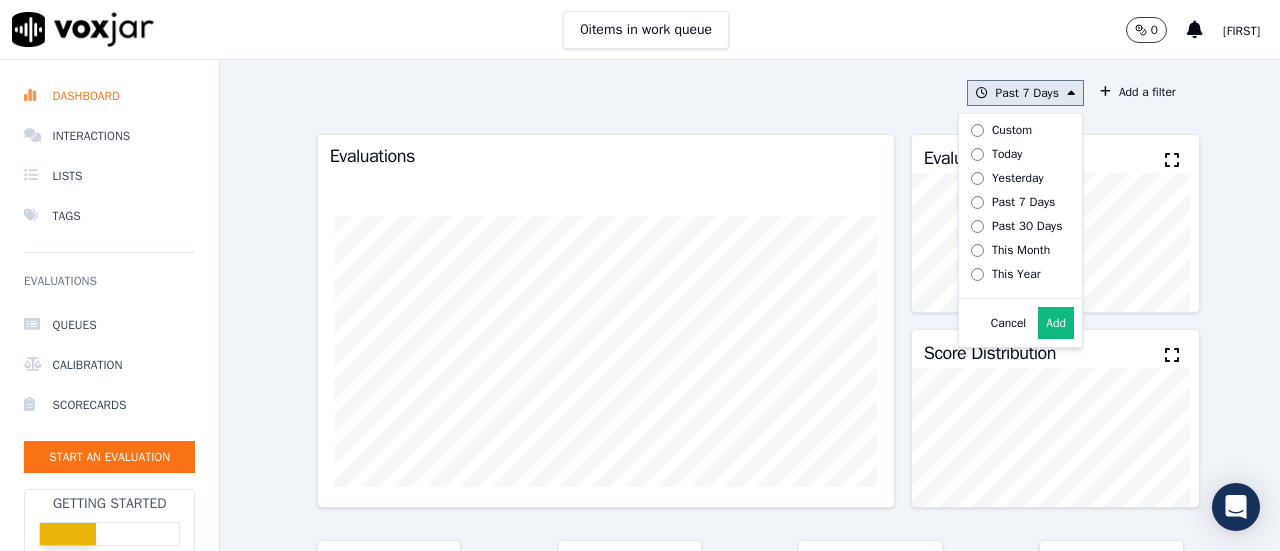 click on "This Month" at bounding box center (1021, 250) 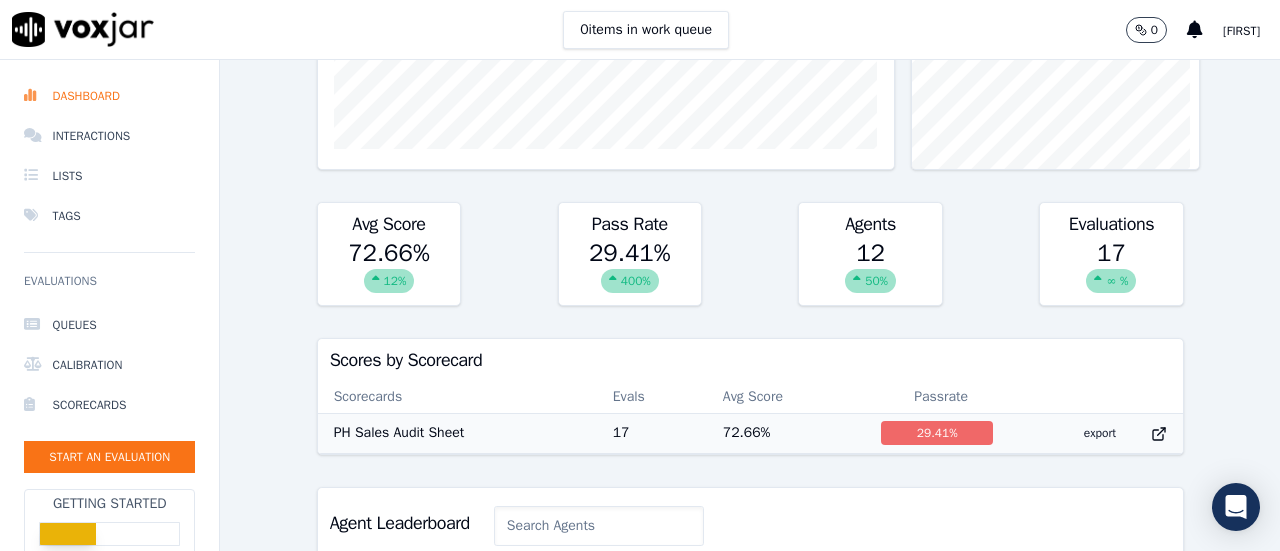 scroll, scrollTop: 138, scrollLeft: 0, axis: vertical 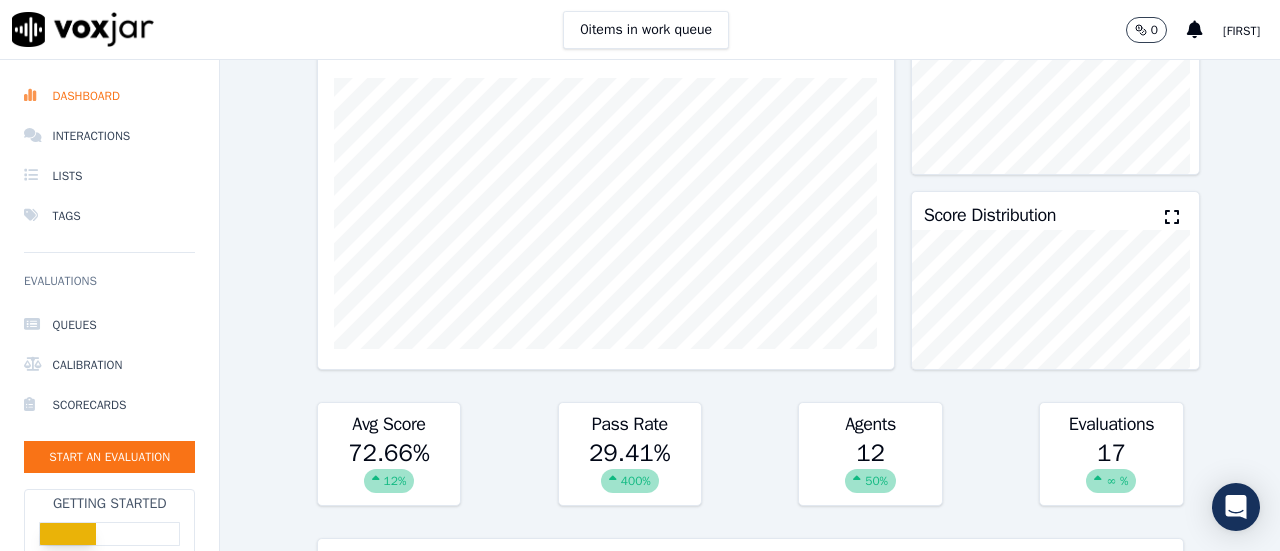 click at bounding box center (606, 213) 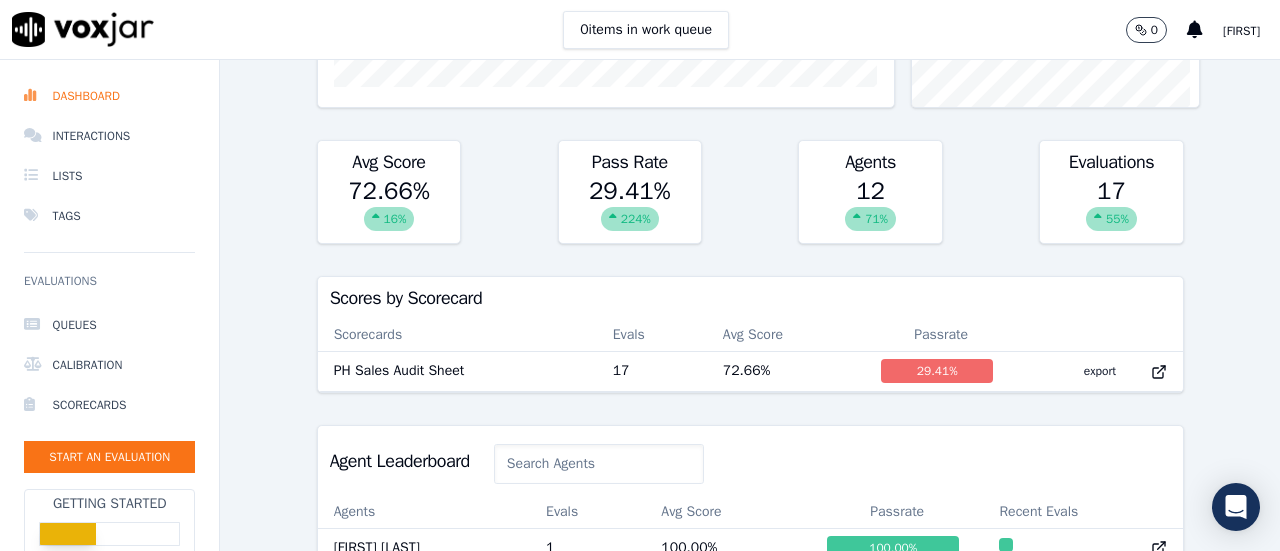 scroll, scrollTop: 600, scrollLeft: 0, axis: vertical 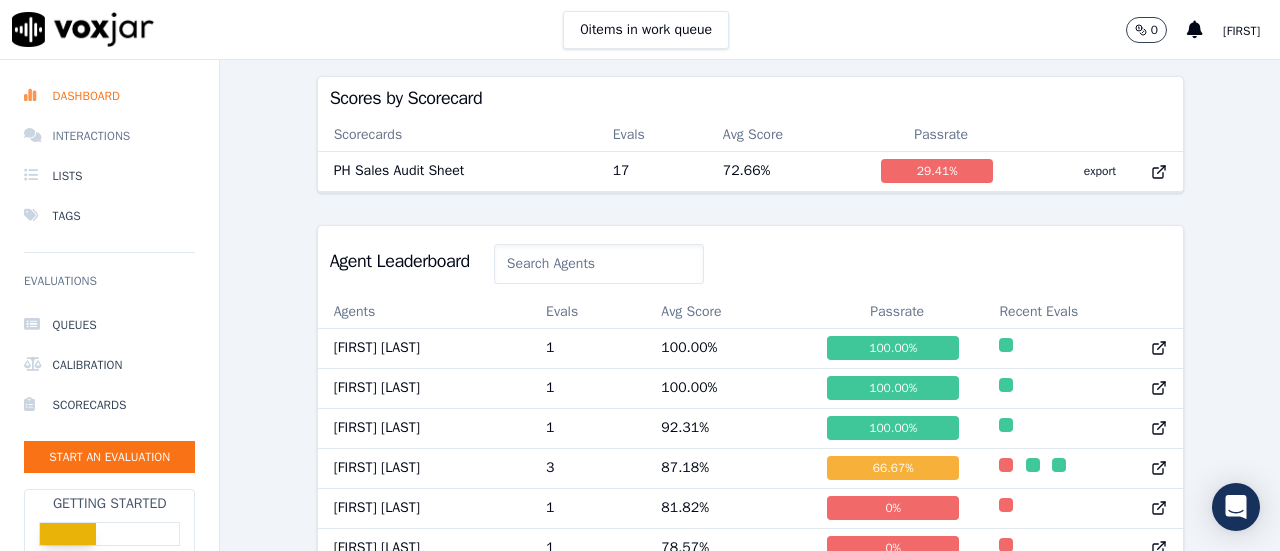 click on "Interactions" at bounding box center (109, 136) 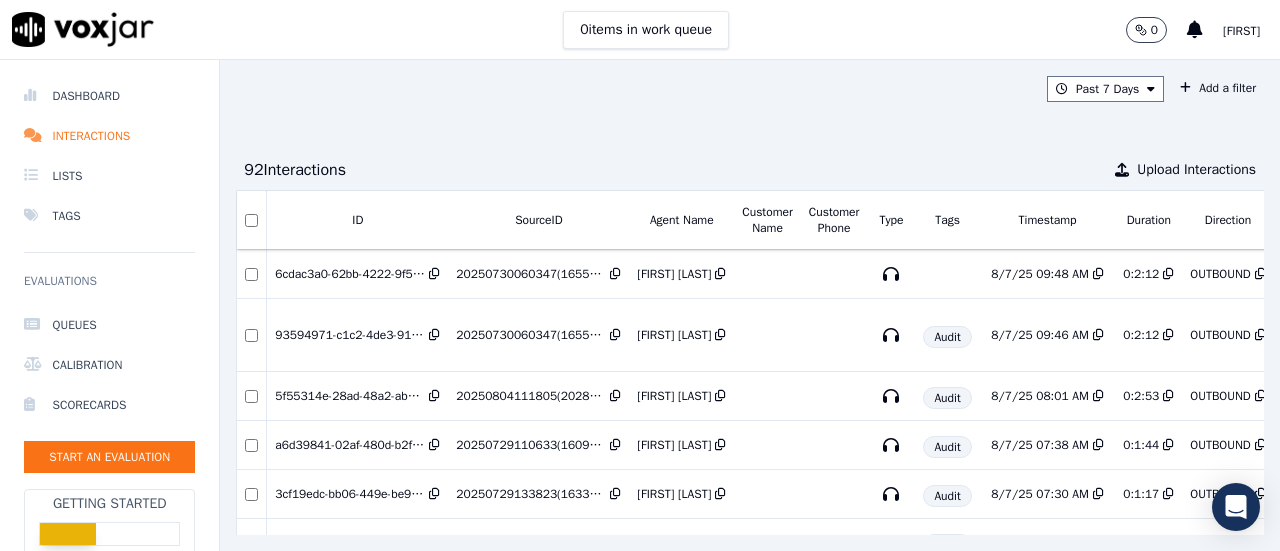 scroll, scrollTop: 0, scrollLeft: 268, axis: horizontal 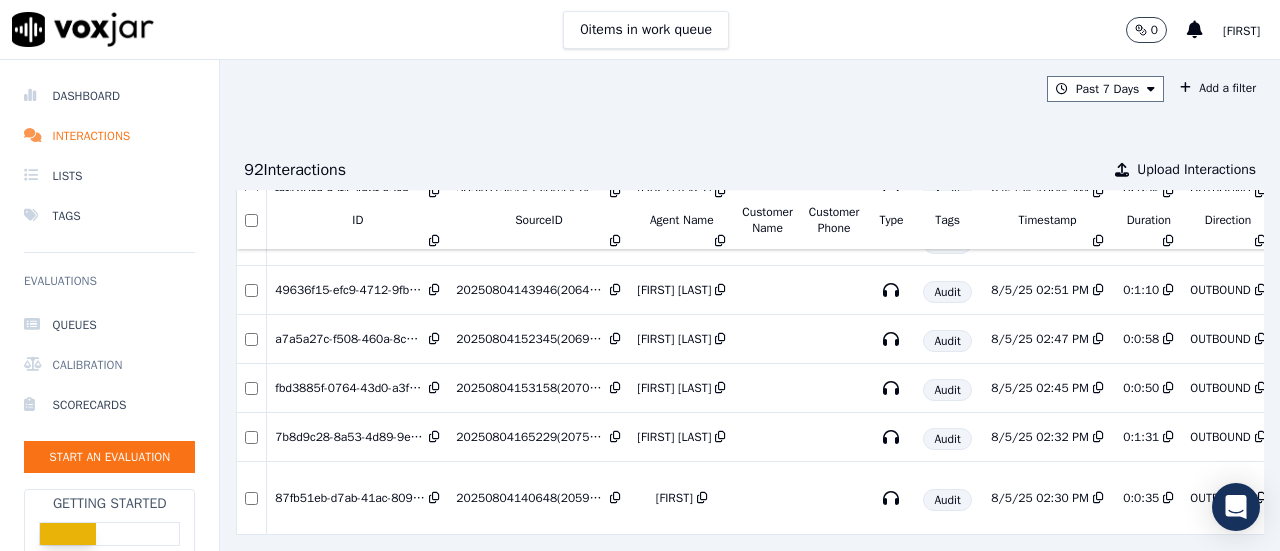 click on "Calibration" at bounding box center (109, 365) 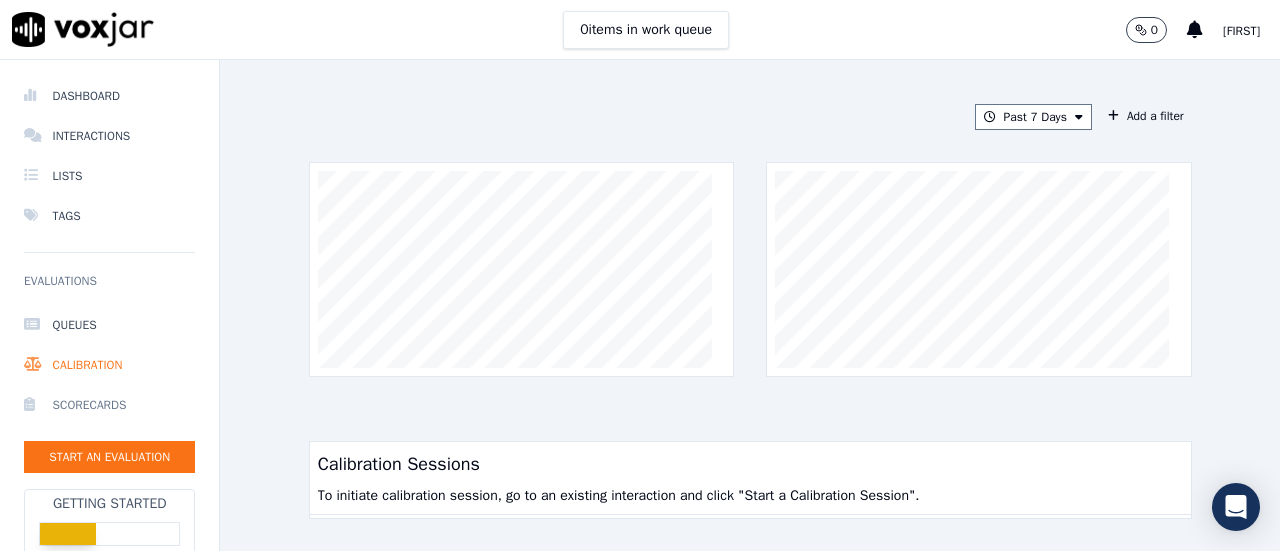 click on "Scorecards" at bounding box center [109, 405] 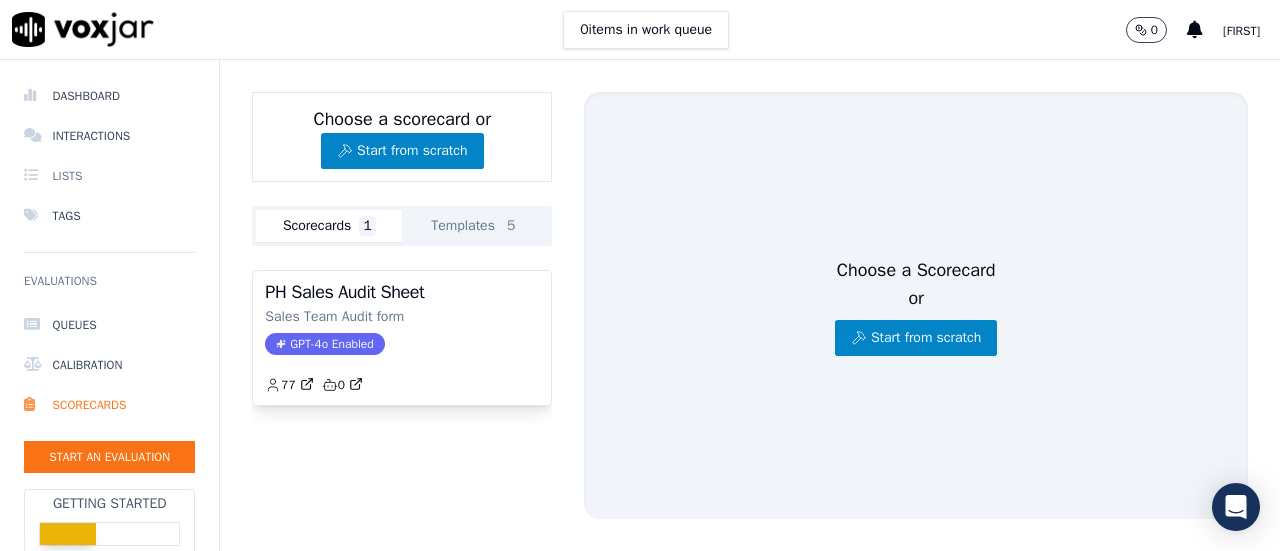click on "Lists" at bounding box center [109, 176] 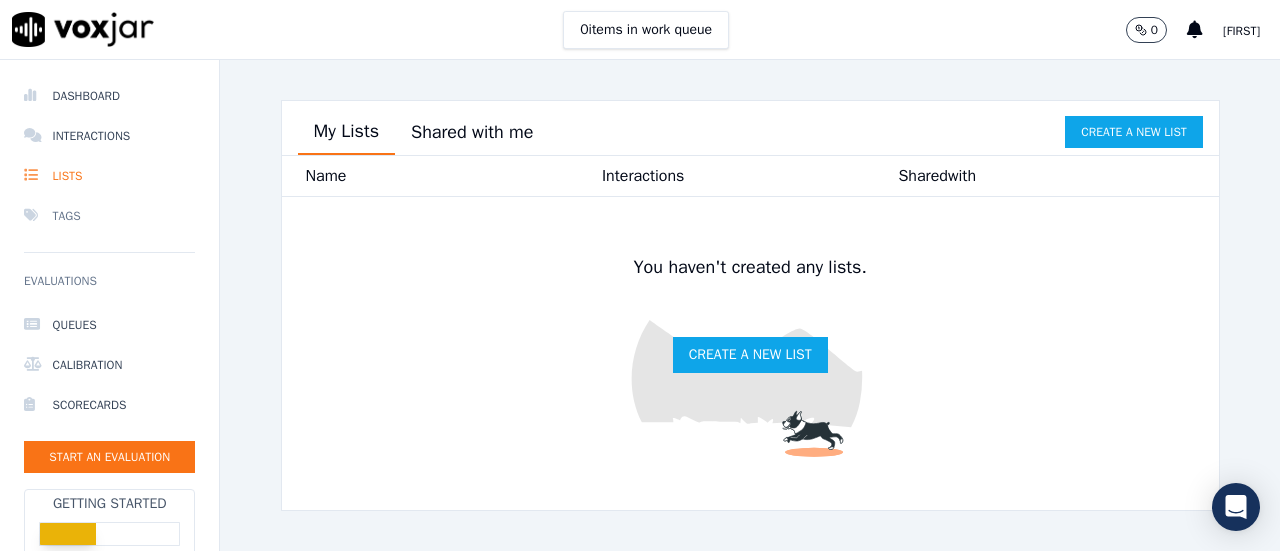 click on "Tags" at bounding box center [109, 216] 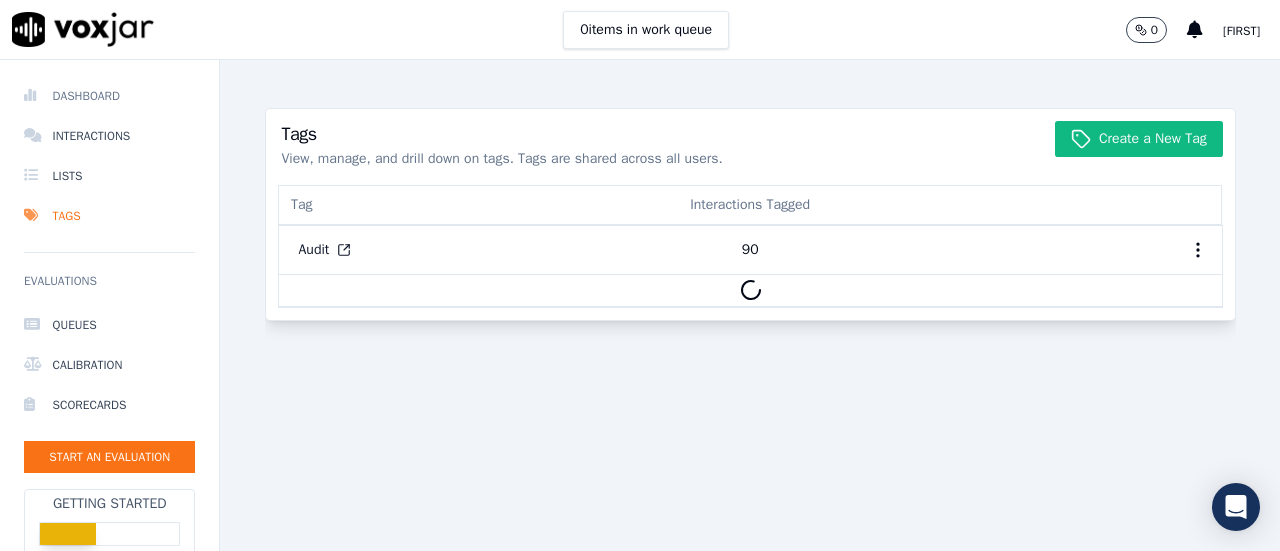 click on "Dashboard" at bounding box center (109, 96) 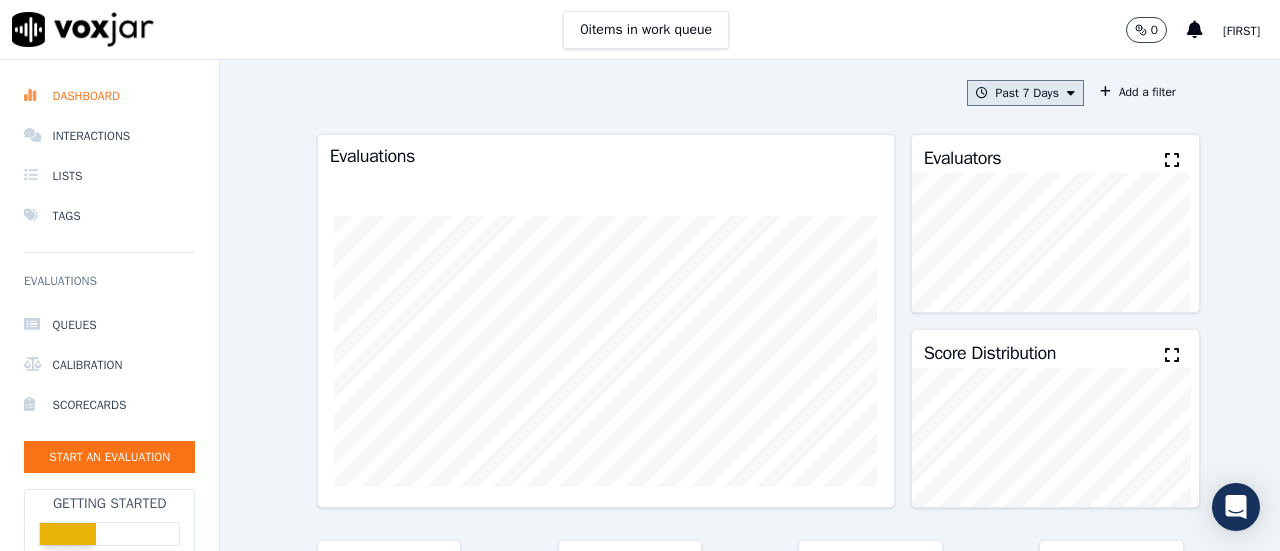 click on "Past 7 Days" at bounding box center [1025, 93] 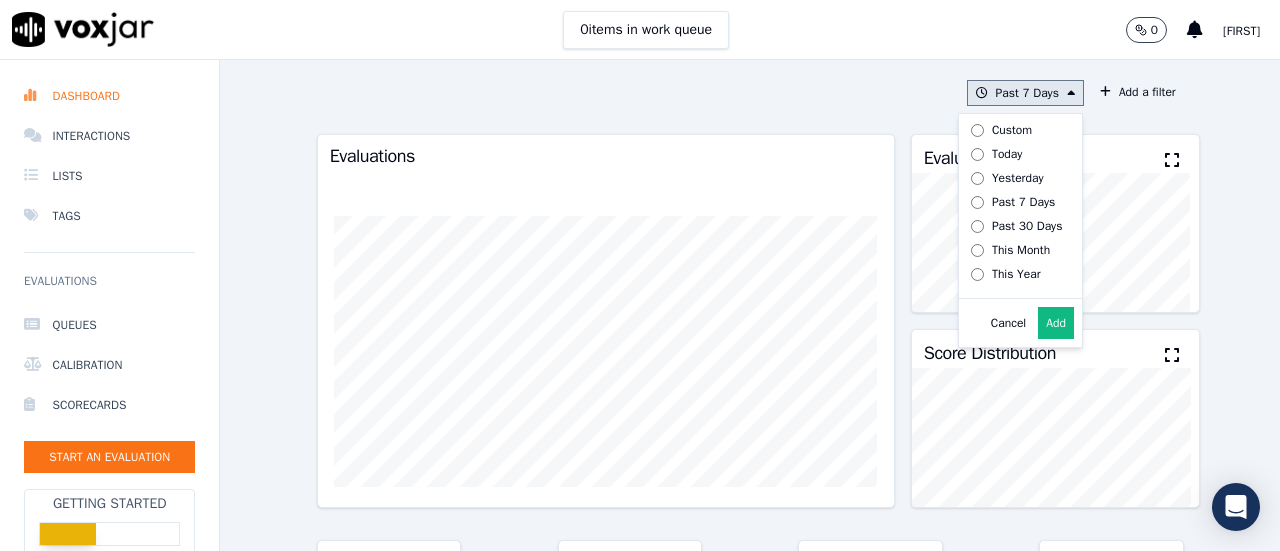 click on "This Month" at bounding box center (1021, 250) 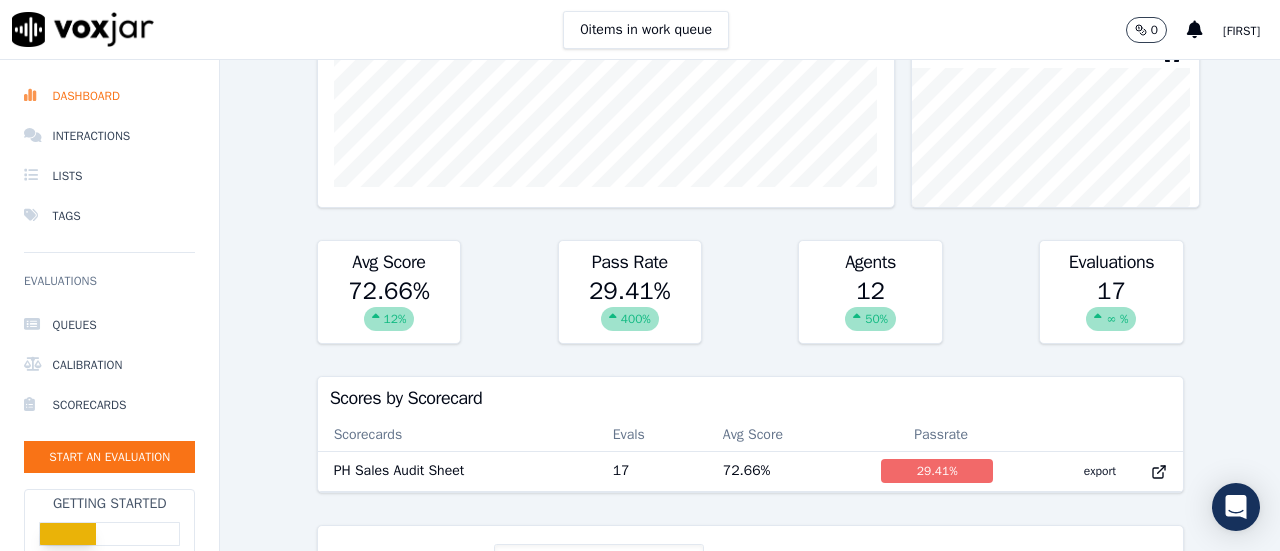 scroll, scrollTop: 400, scrollLeft: 0, axis: vertical 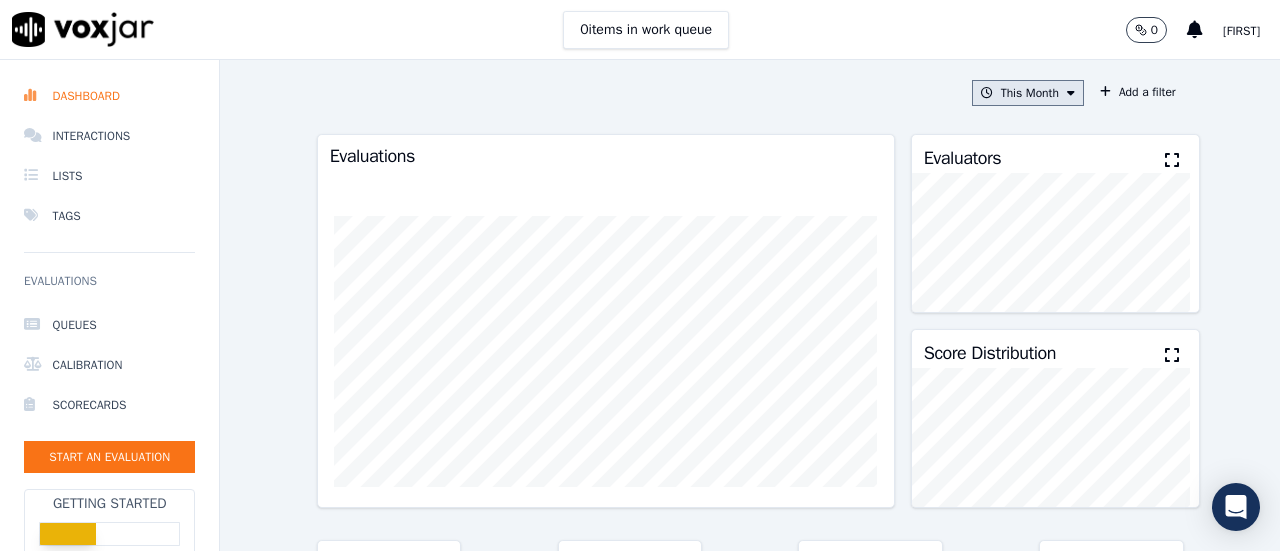 click on "This Month" at bounding box center (1028, 93) 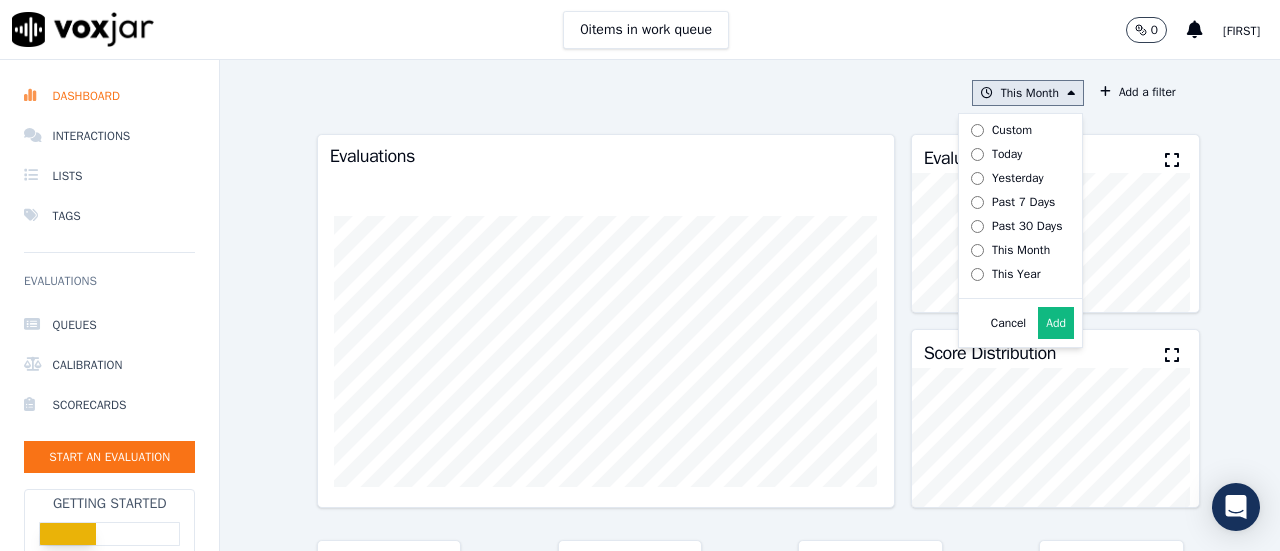 click on "Yesterday" at bounding box center [1018, 178] 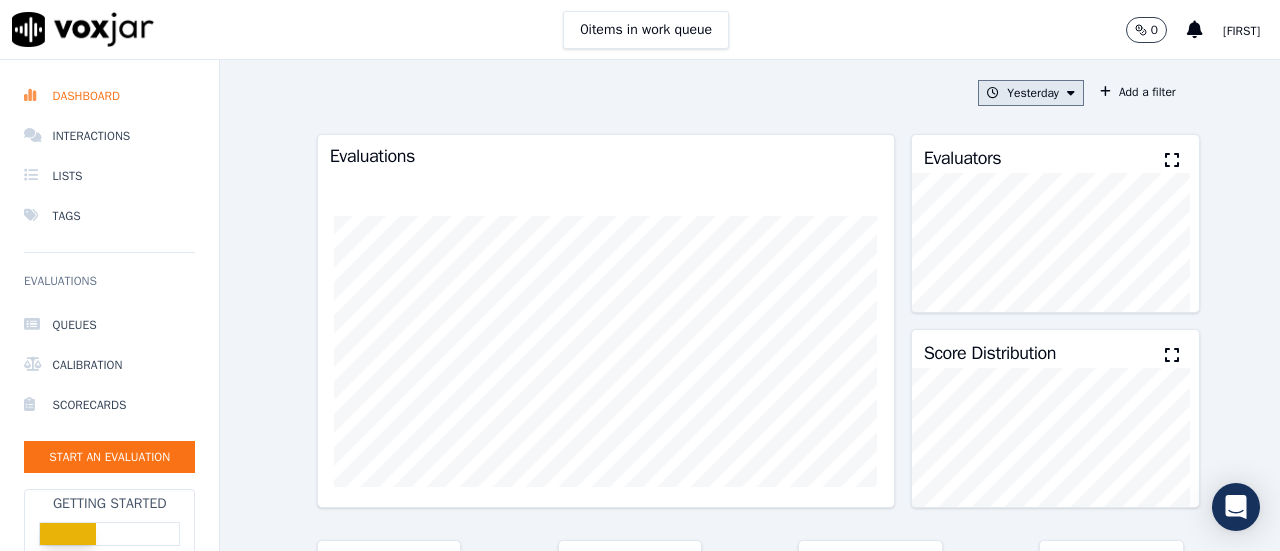click on "Yesterday" at bounding box center [1031, 93] 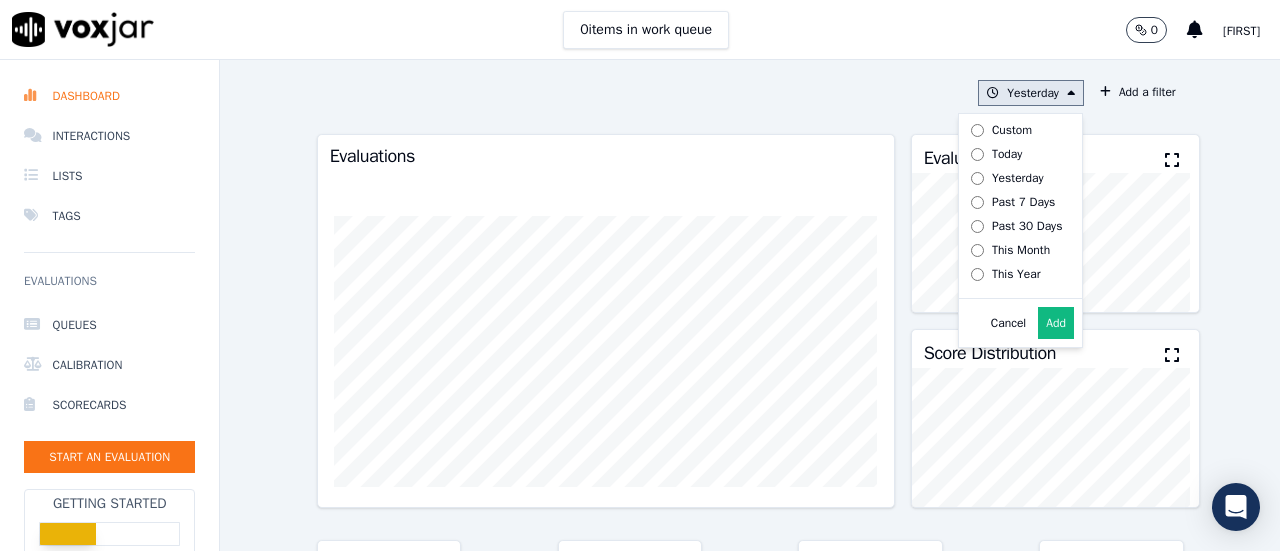 click on "This Month" at bounding box center [1021, 250] 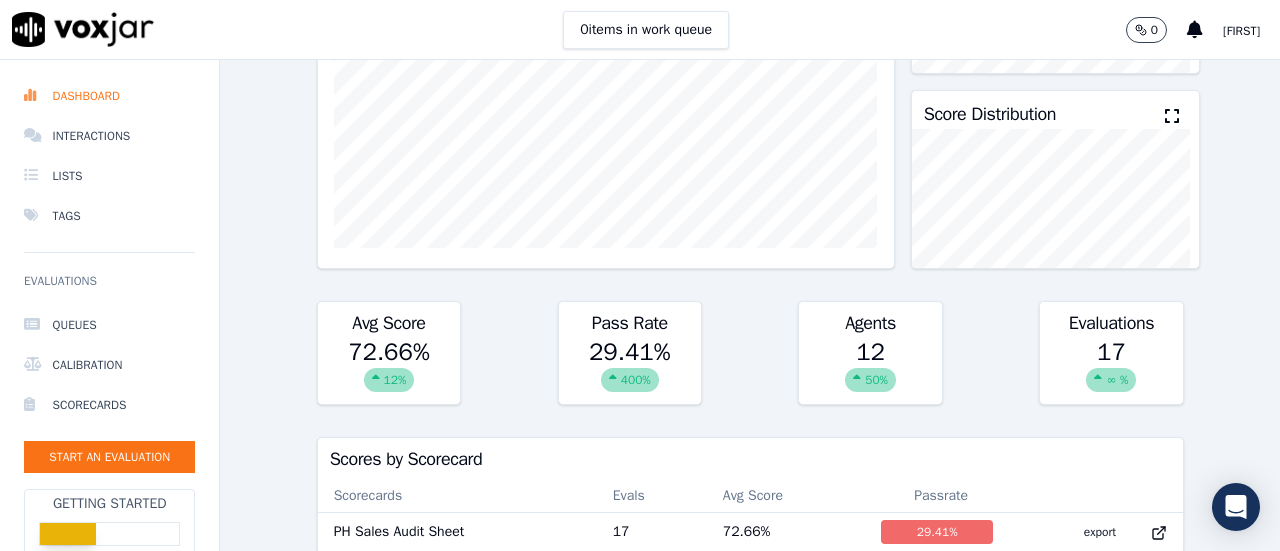 scroll, scrollTop: 0, scrollLeft: 0, axis: both 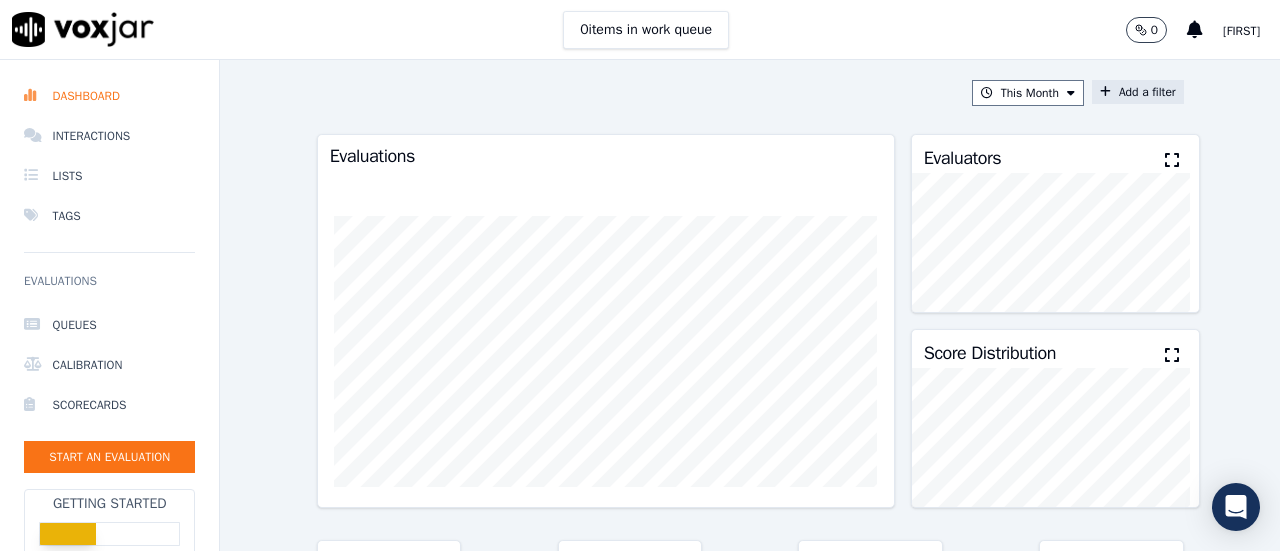 click on "Add a filter" at bounding box center [1138, 92] 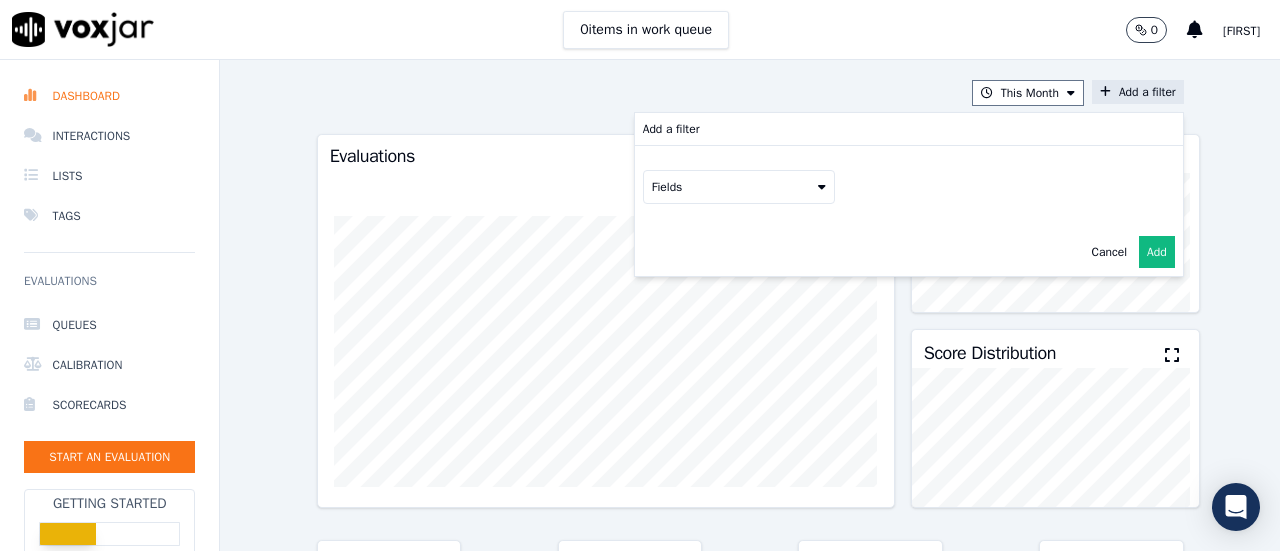 click on "Fields" at bounding box center (739, 187) 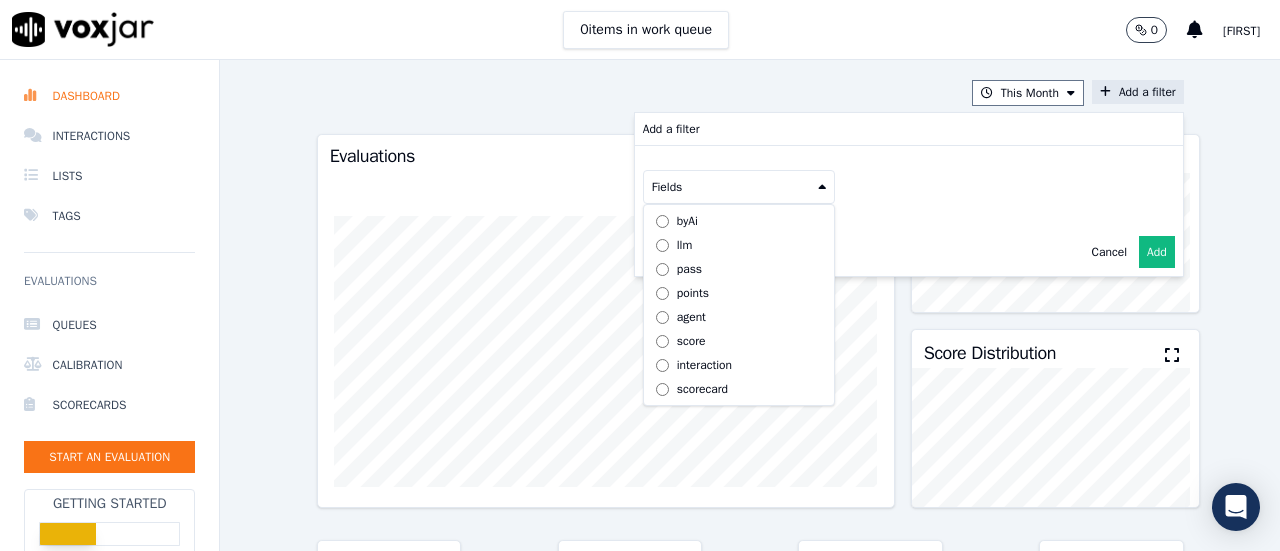 scroll, scrollTop: 0, scrollLeft: 0, axis: both 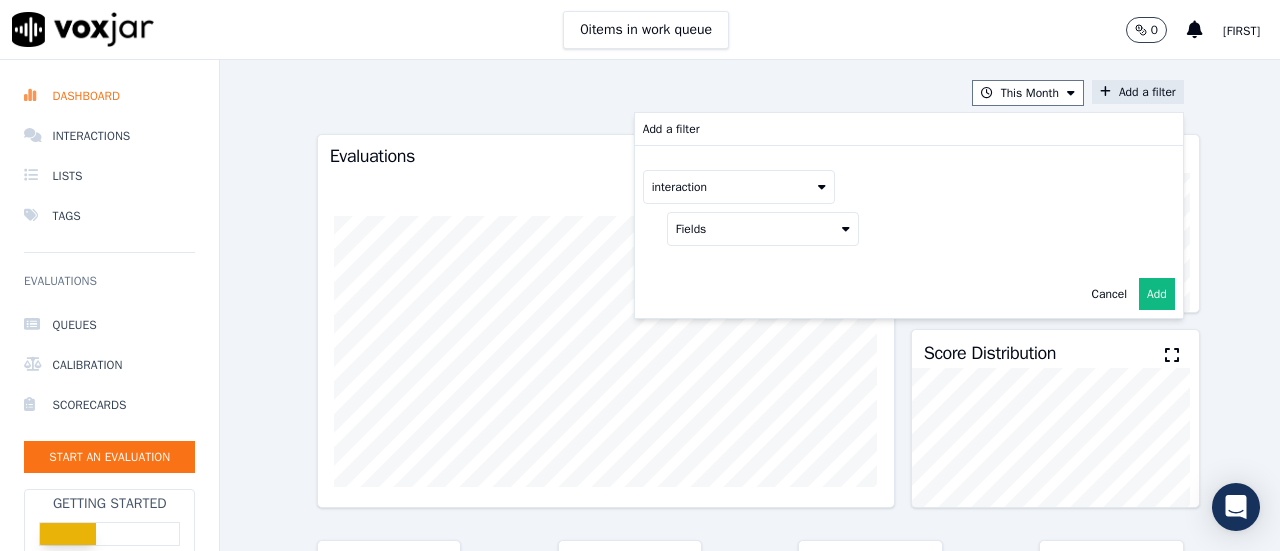 click on "interaction" at bounding box center [739, 187] 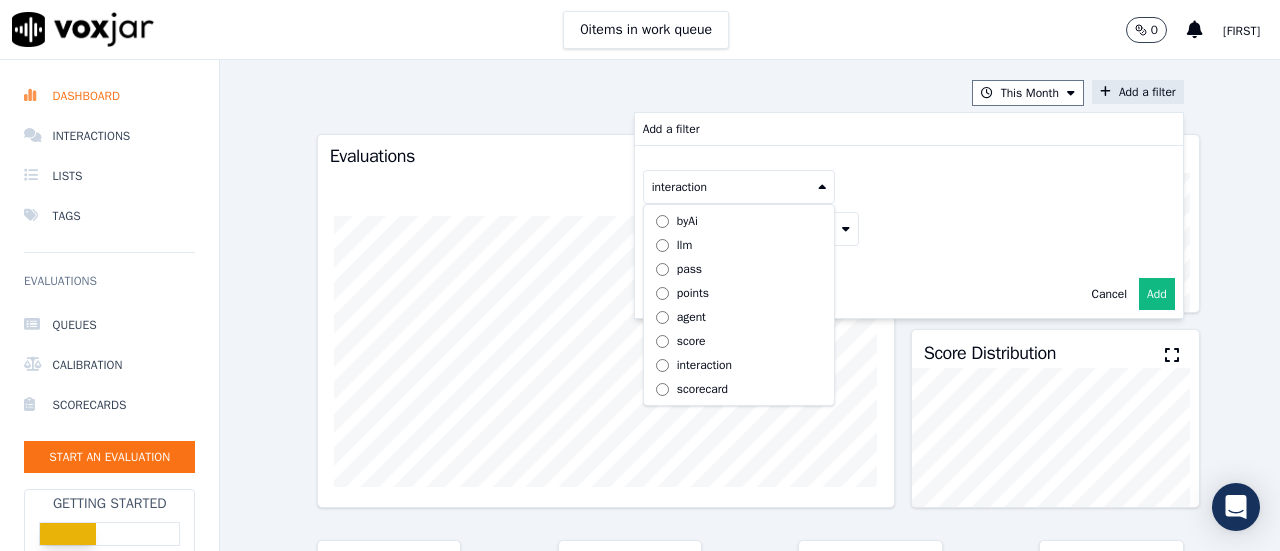 click on "llm" at bounding box center (739, 245) 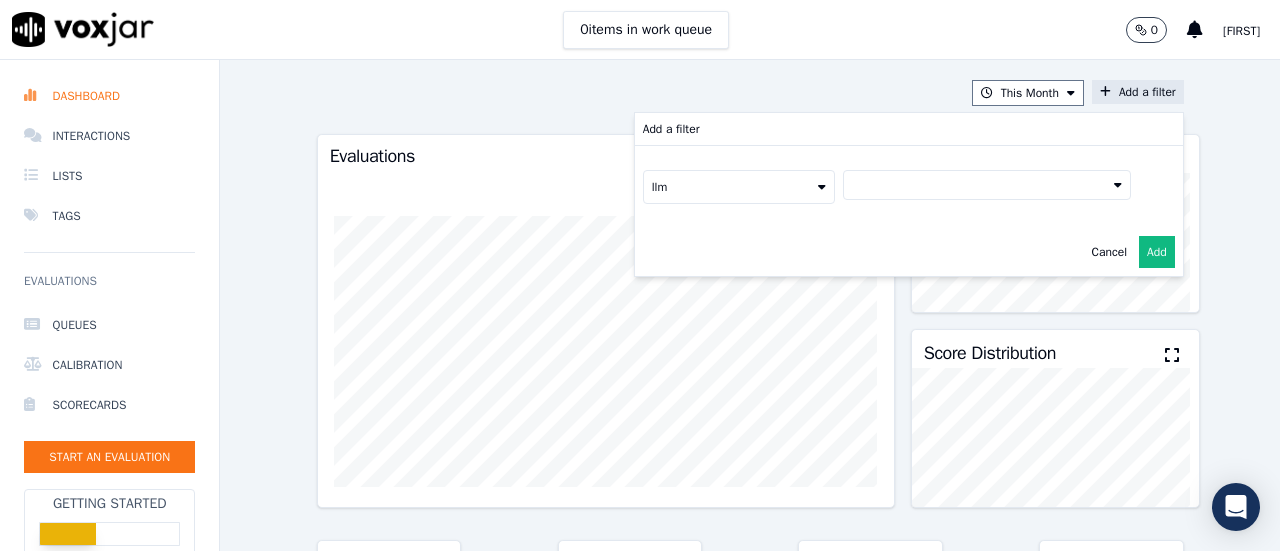 click on "llm" at bounding box center (739, 187) 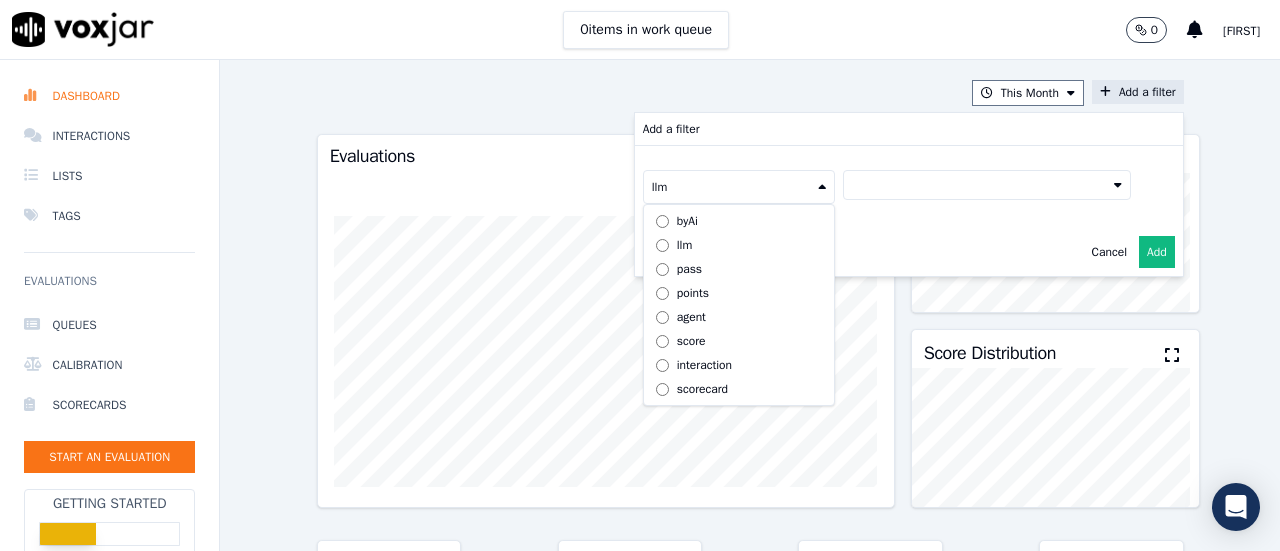 click on "points" at bounding box center [739, 293] 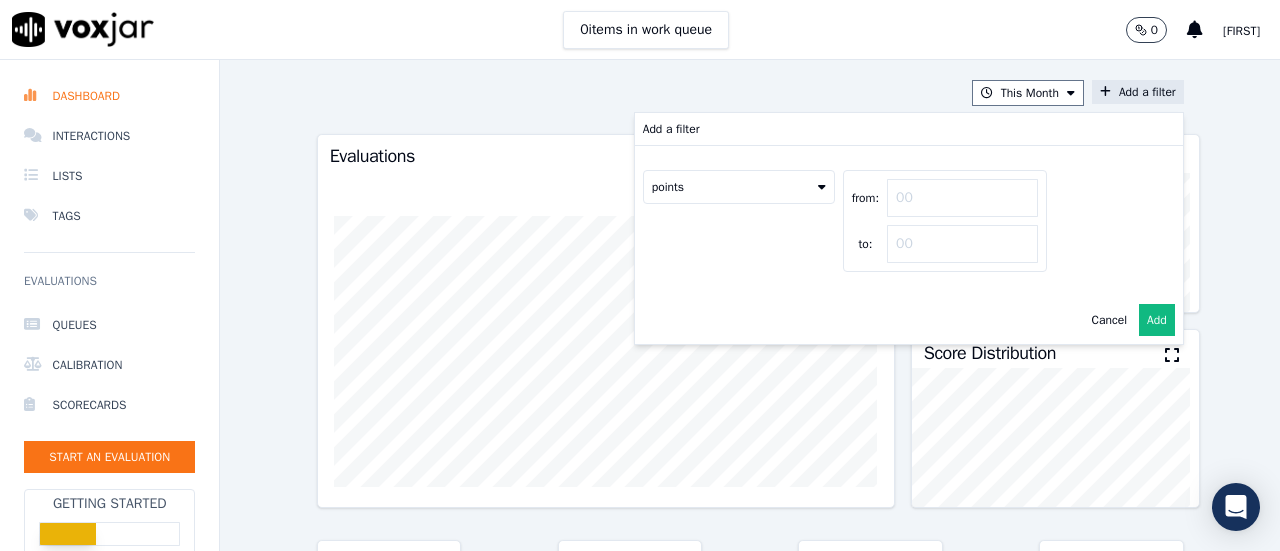 click on "points" at bounding box center [739, 187] 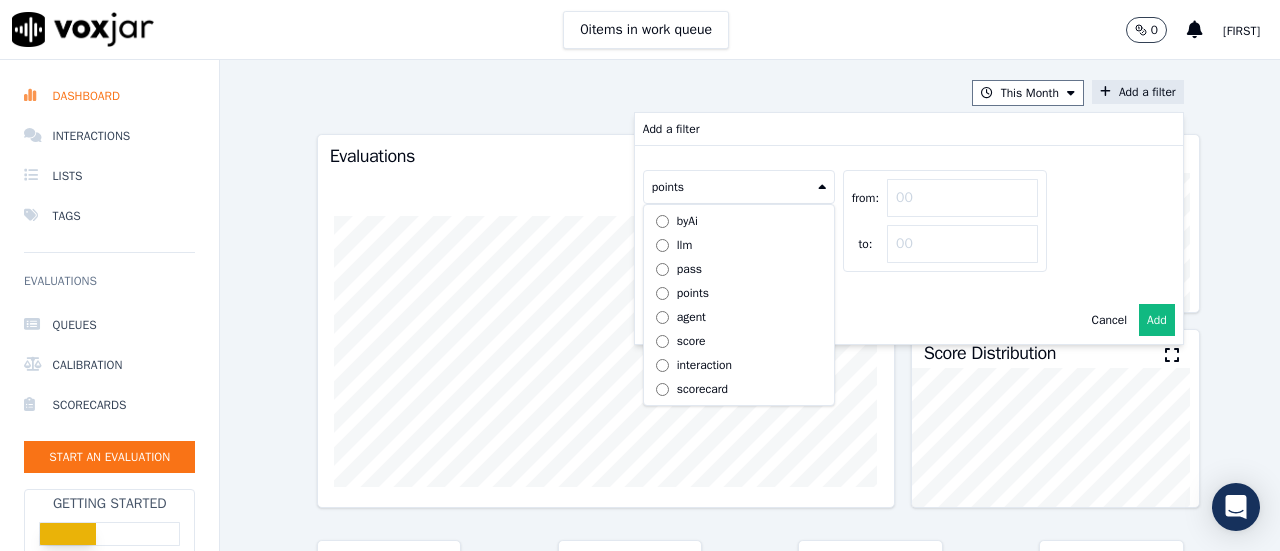 click on "agent" at bounding box center (691, 317) 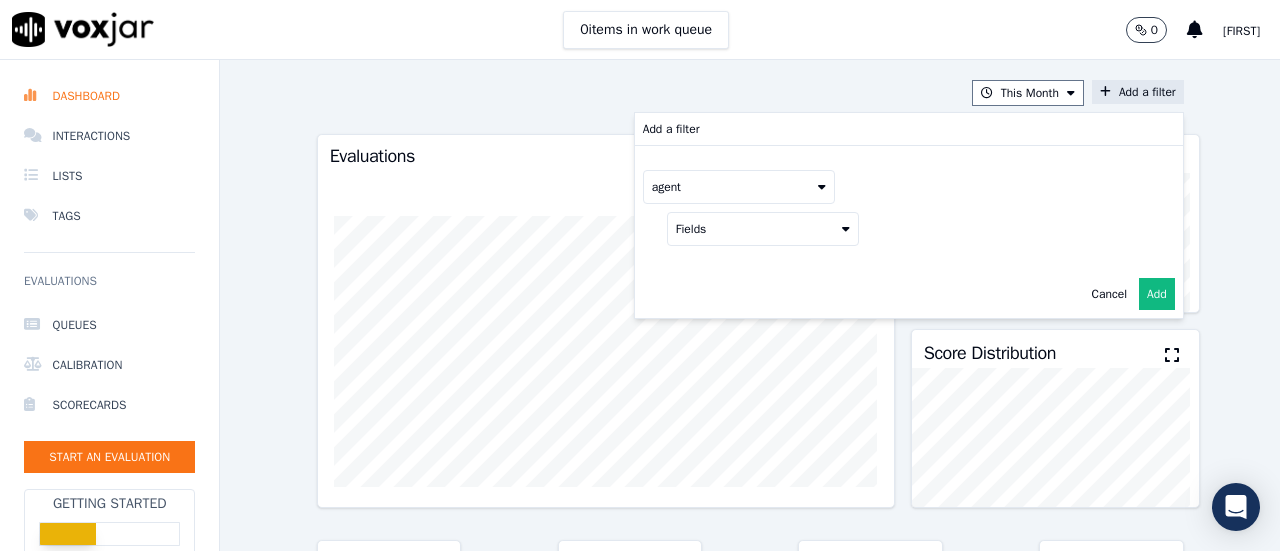 click on "Add" at bounding box center (1157, 294) 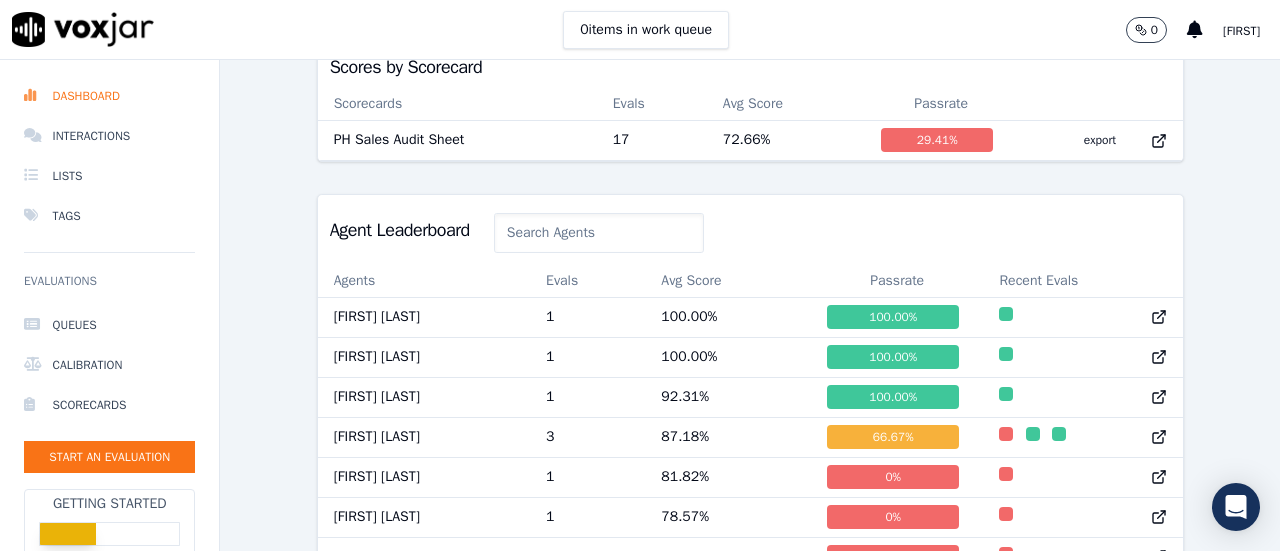 scroll, scrollTop: 600, scrollLeft: 0, axis: vertical 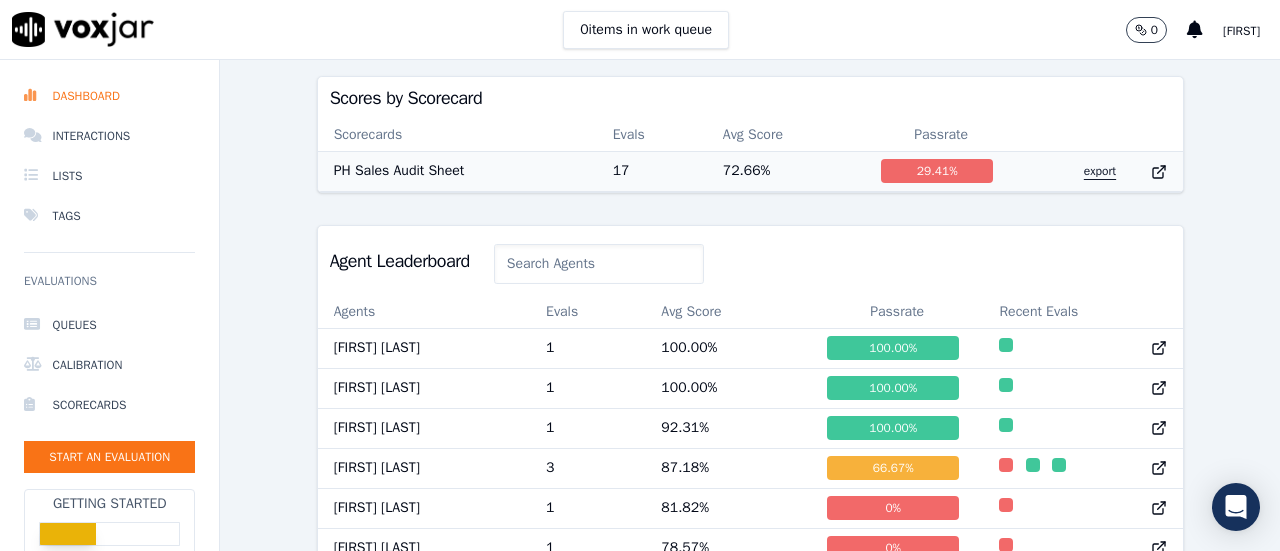 click on "export" at bounding box center [1100, 171] 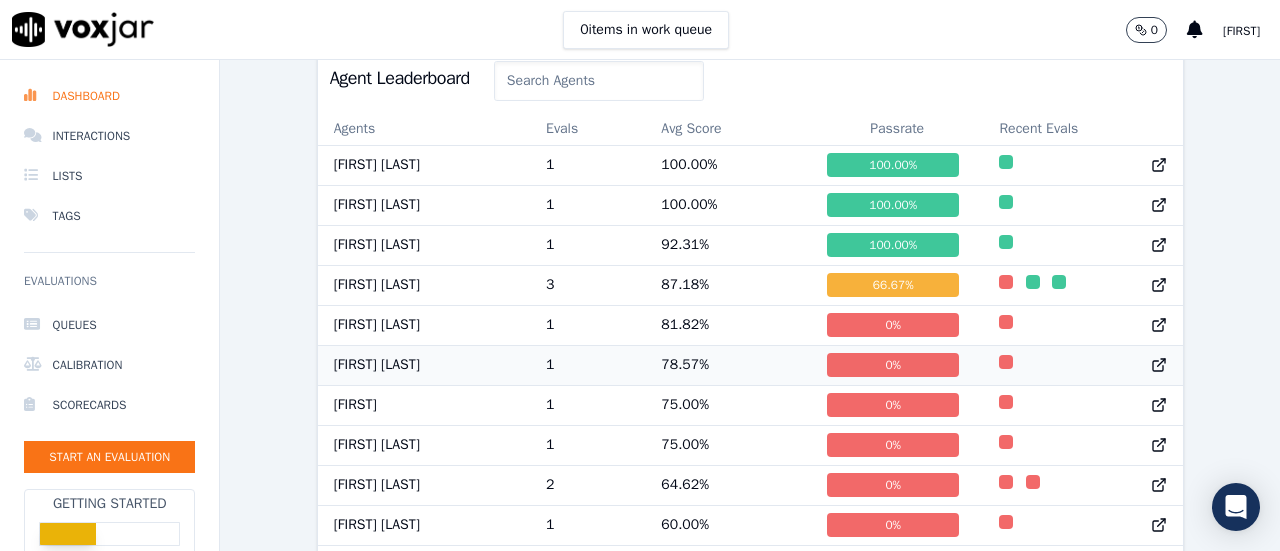 scroll, scrollTop: 900, scrollLeft: 0, axis: vertical 